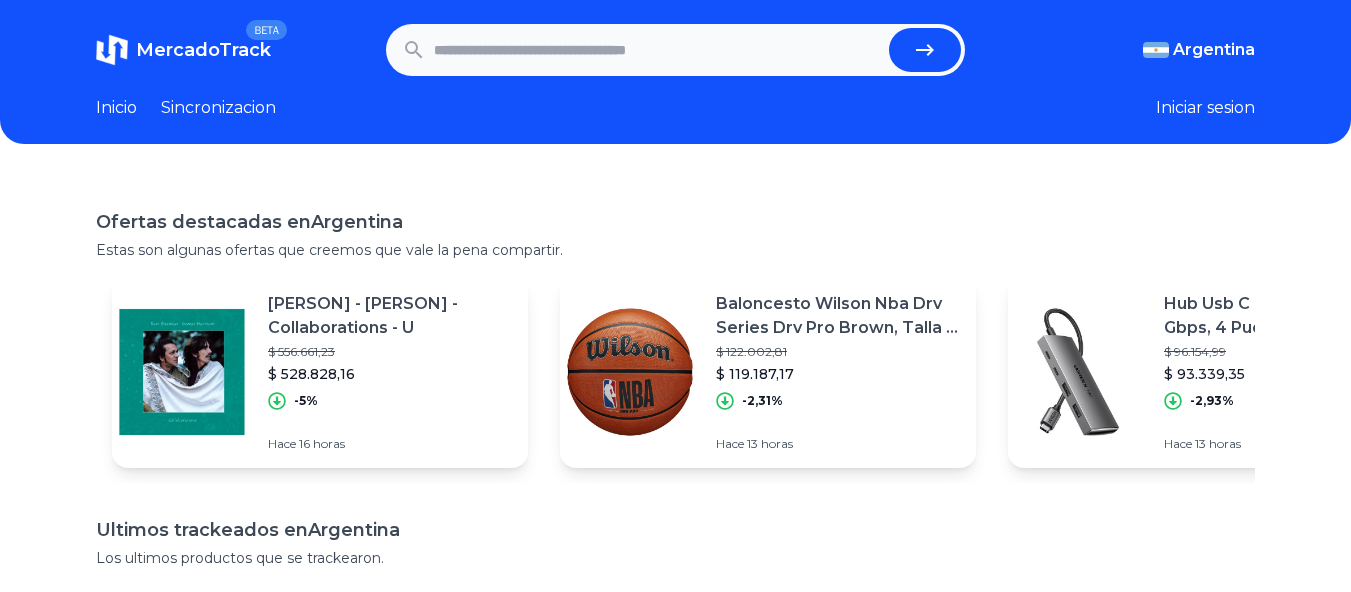 scroll, scrollTop: 0, scrollLeft: 0, axis: both 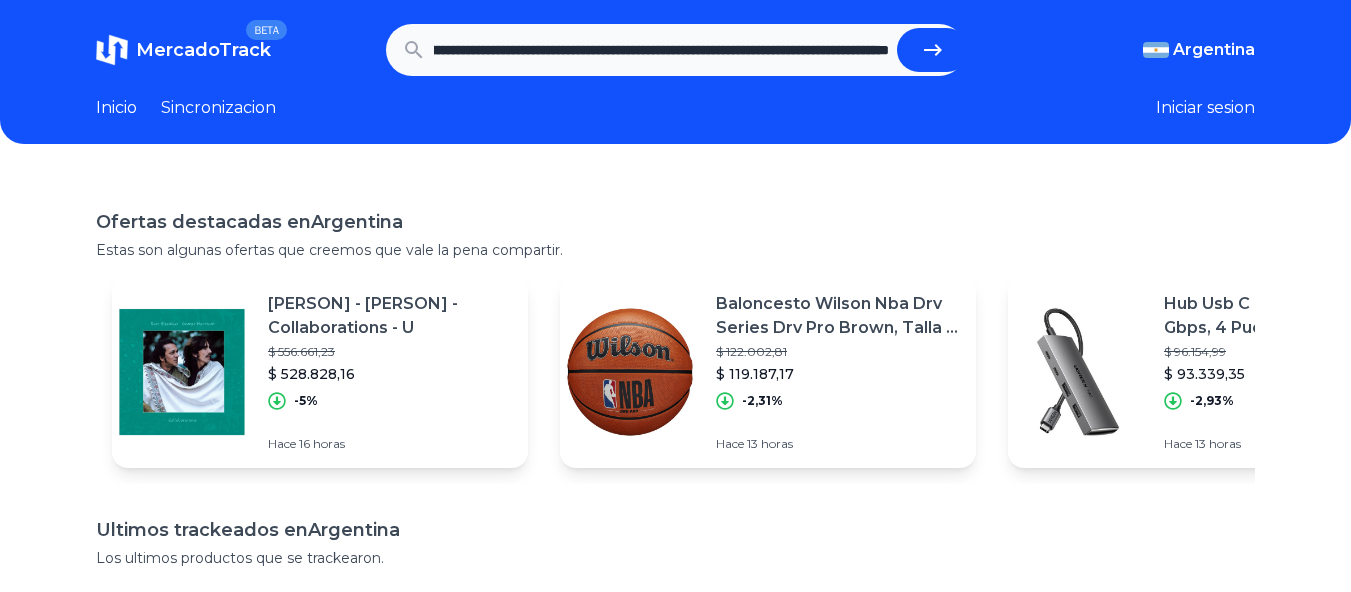 click at bounding box center (933, 50) 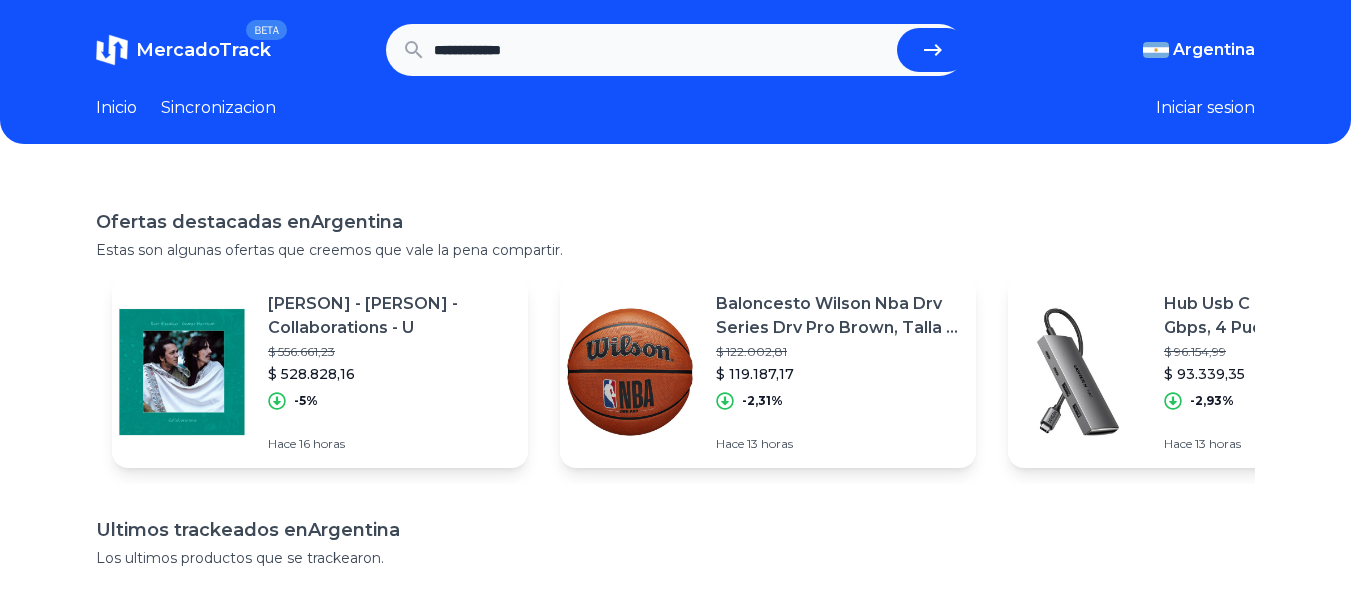 scroll, scrollTop: 0, scrollLeft: 0, axis: both 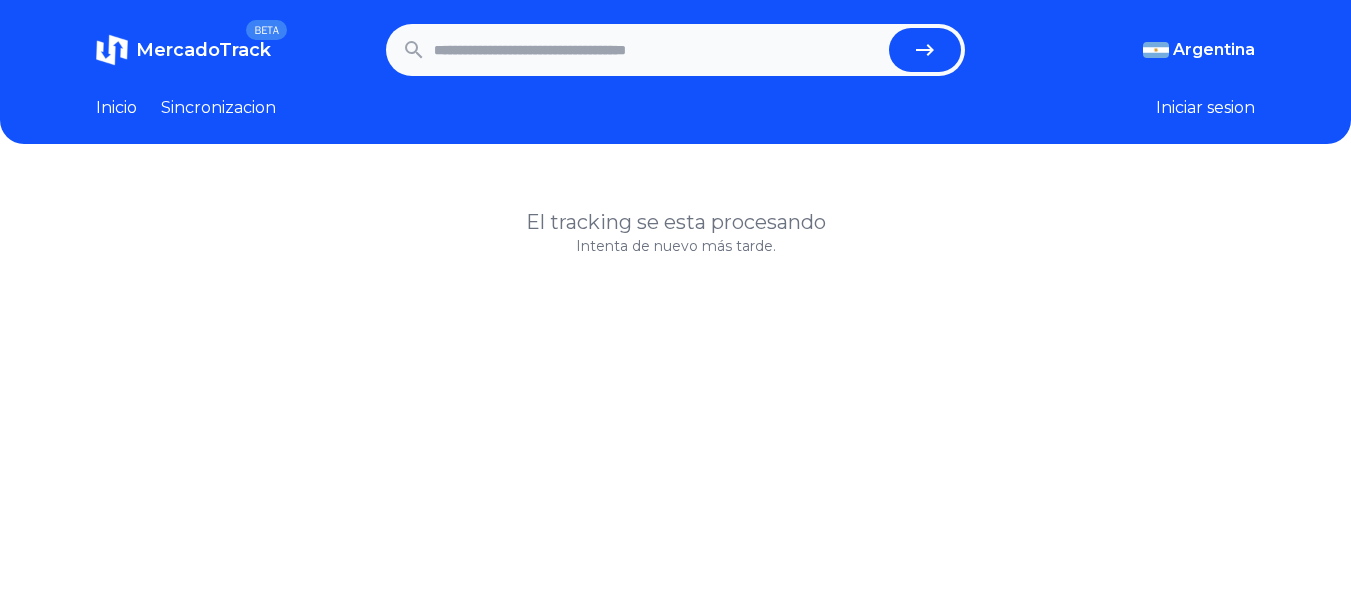 click at bounding box center [658, 50] 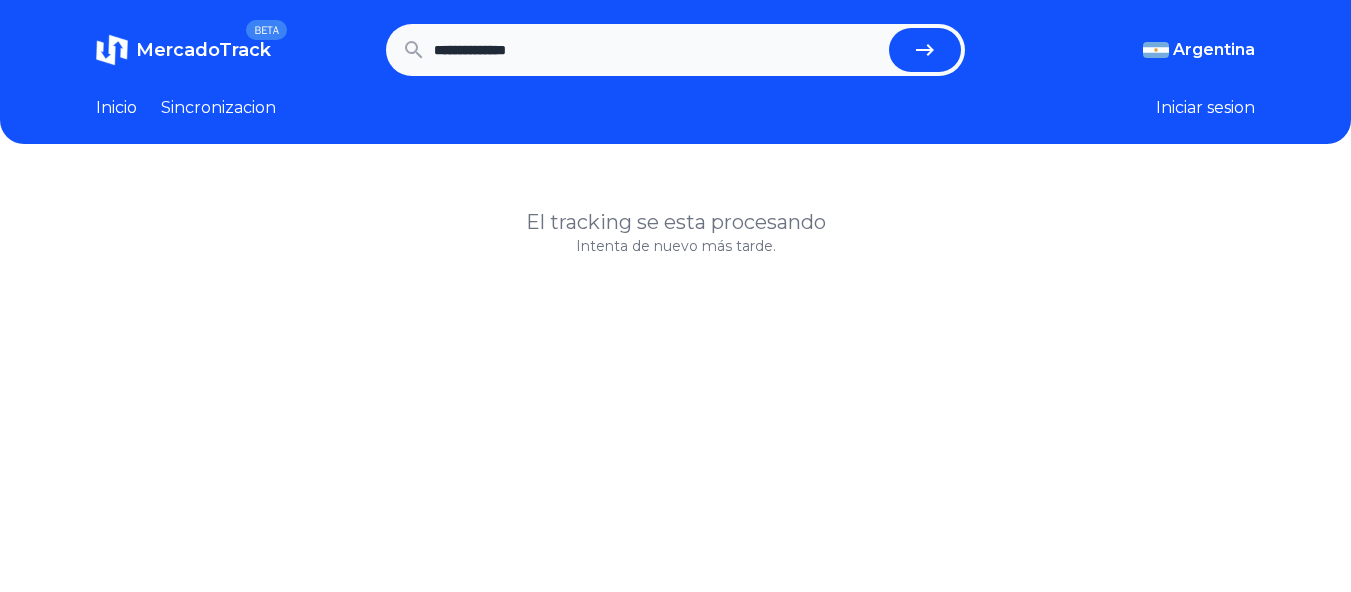 type on "**********" 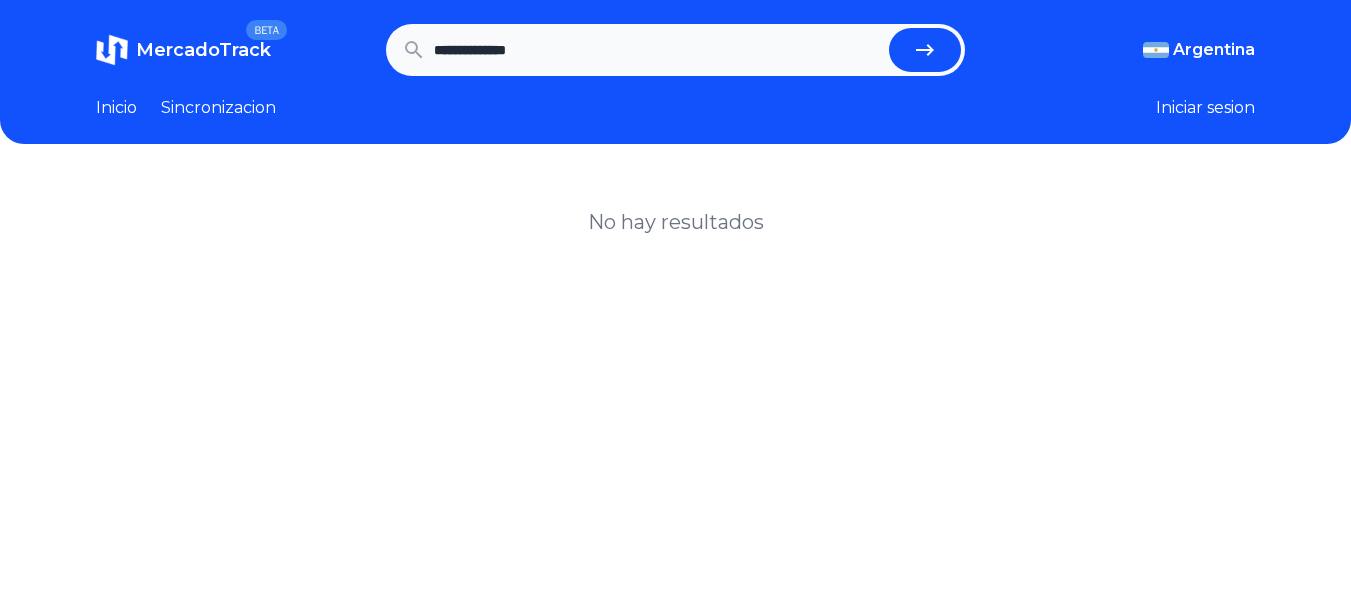 scroll, scrollTop: 0, scrollLeft: 0, axis: both 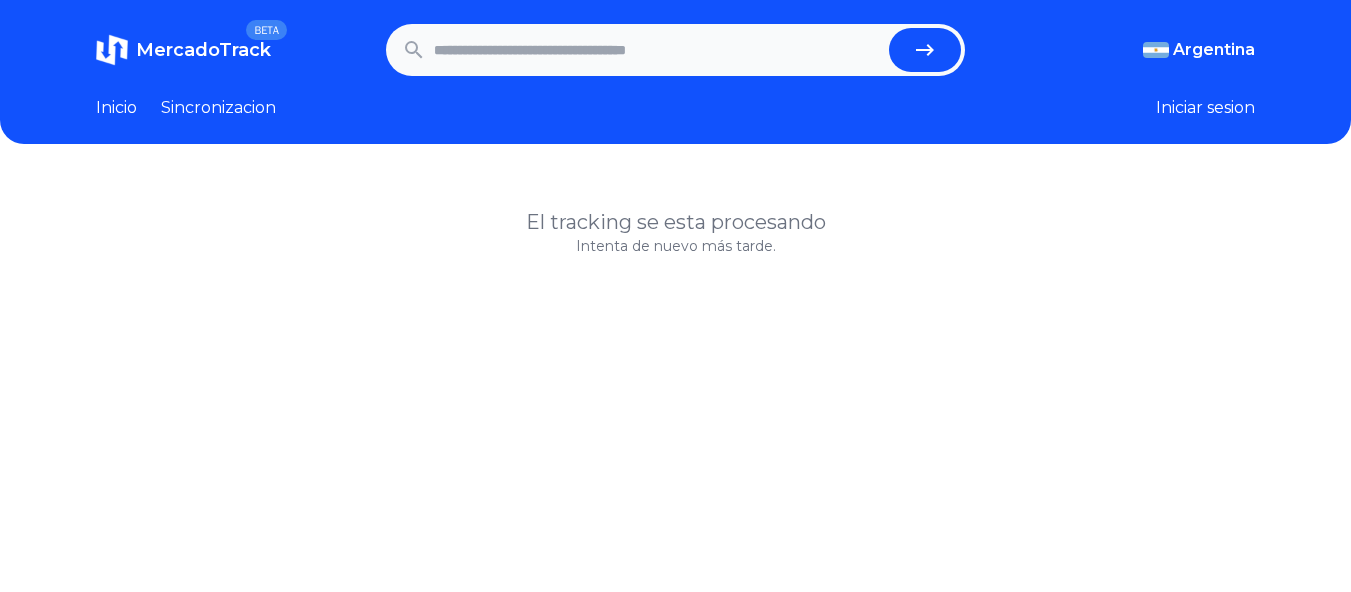 click at bounding box center [658, 50] 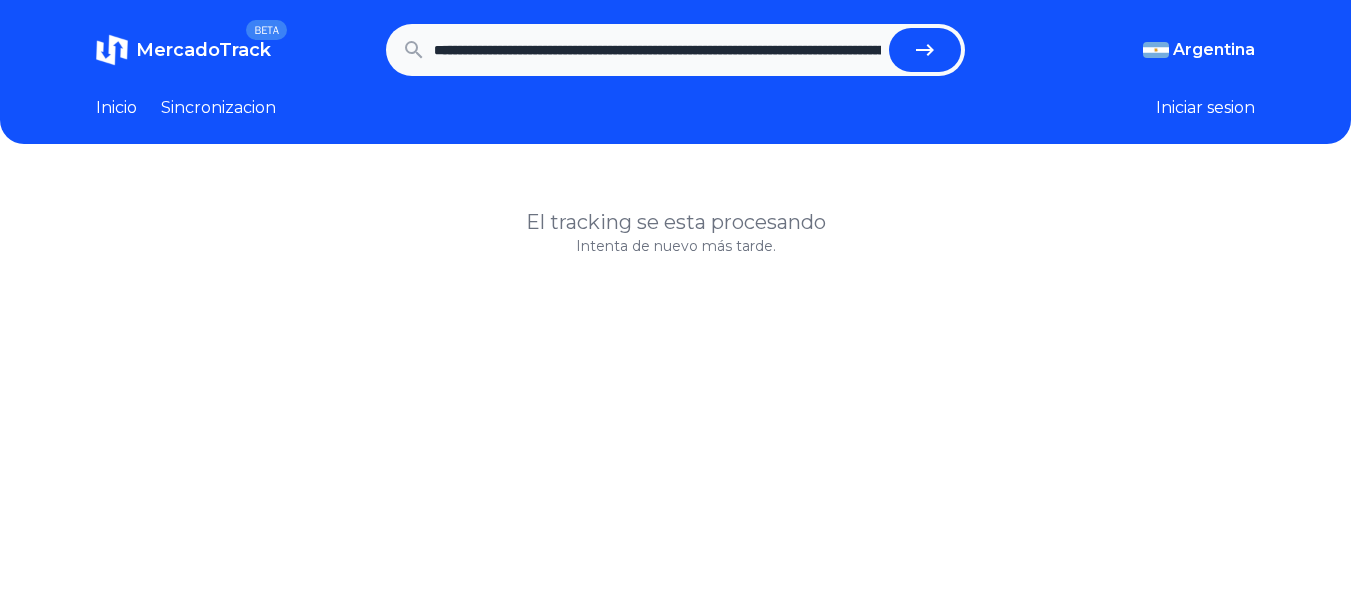 scroll, scrollTop: 0, scrollLeft: 292, axis: horizontal 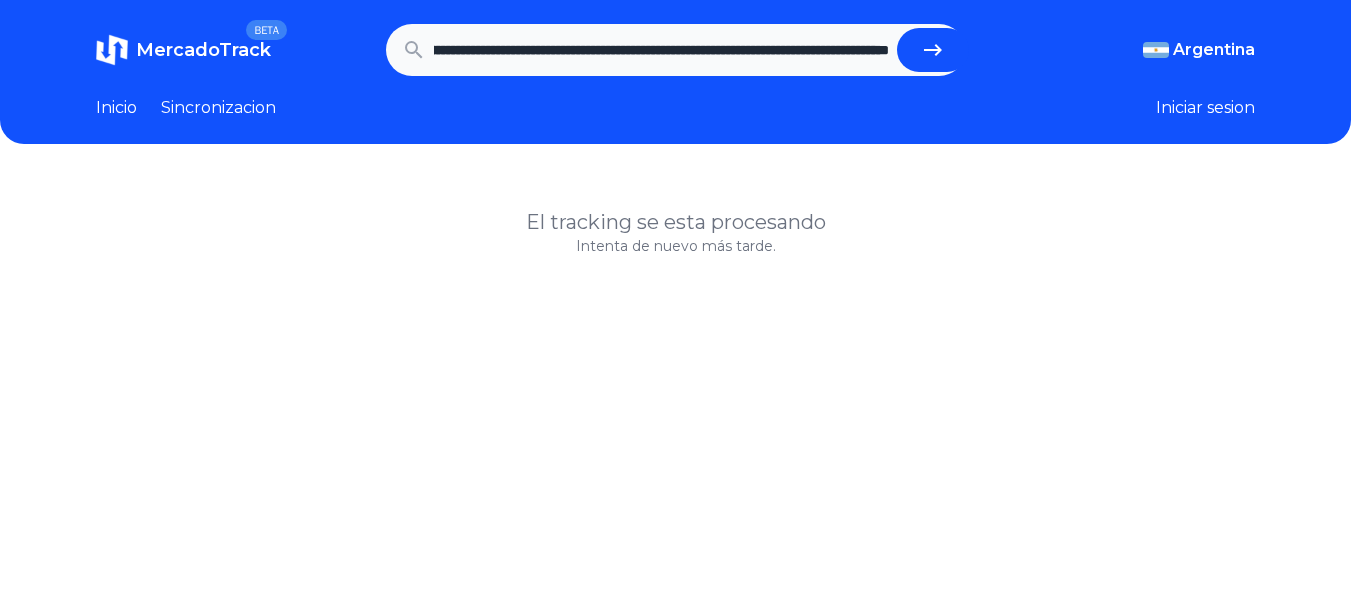 type on "**********" 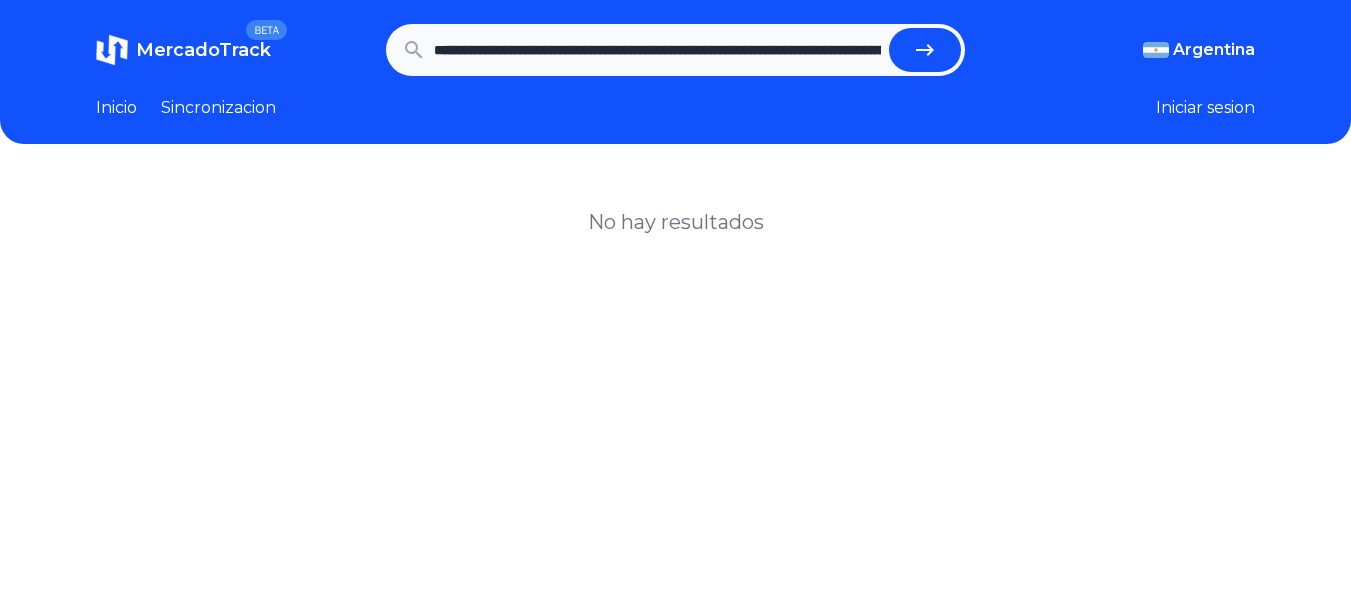 scroll, scrollTop: 0, scrollLeft: 0, axis: both 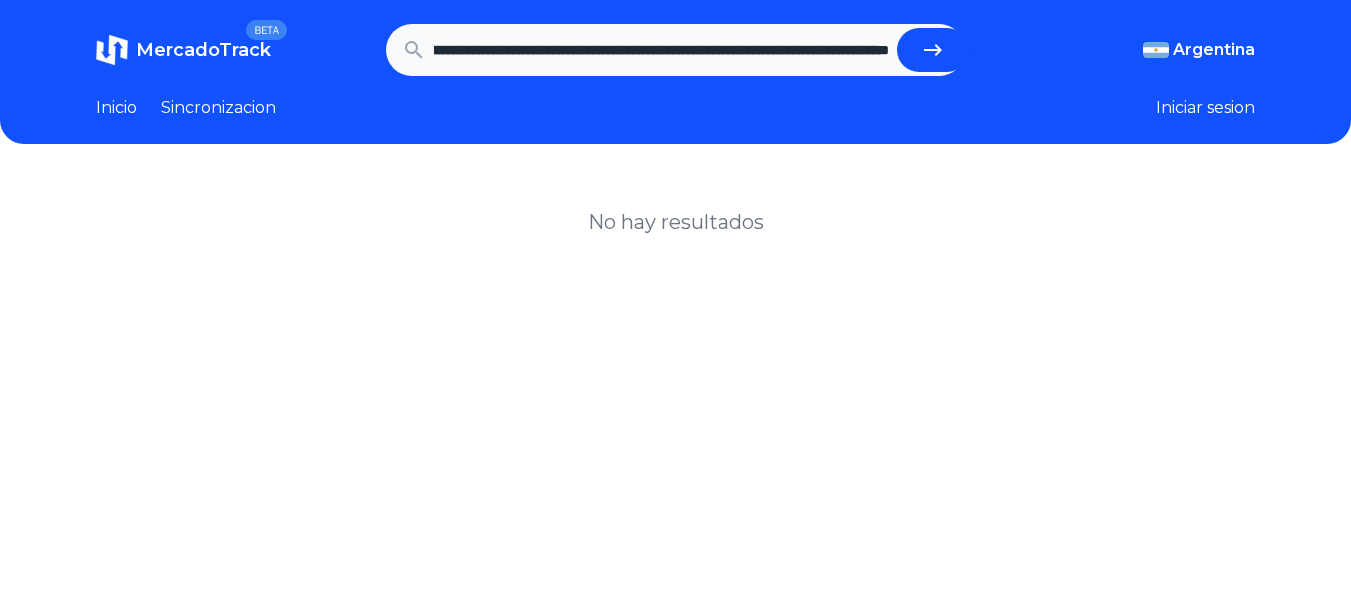 drag, startPoint x: 754, startPoint y: 41, endPoint x: 1160, endPoint y: 83, distance: 408.16663 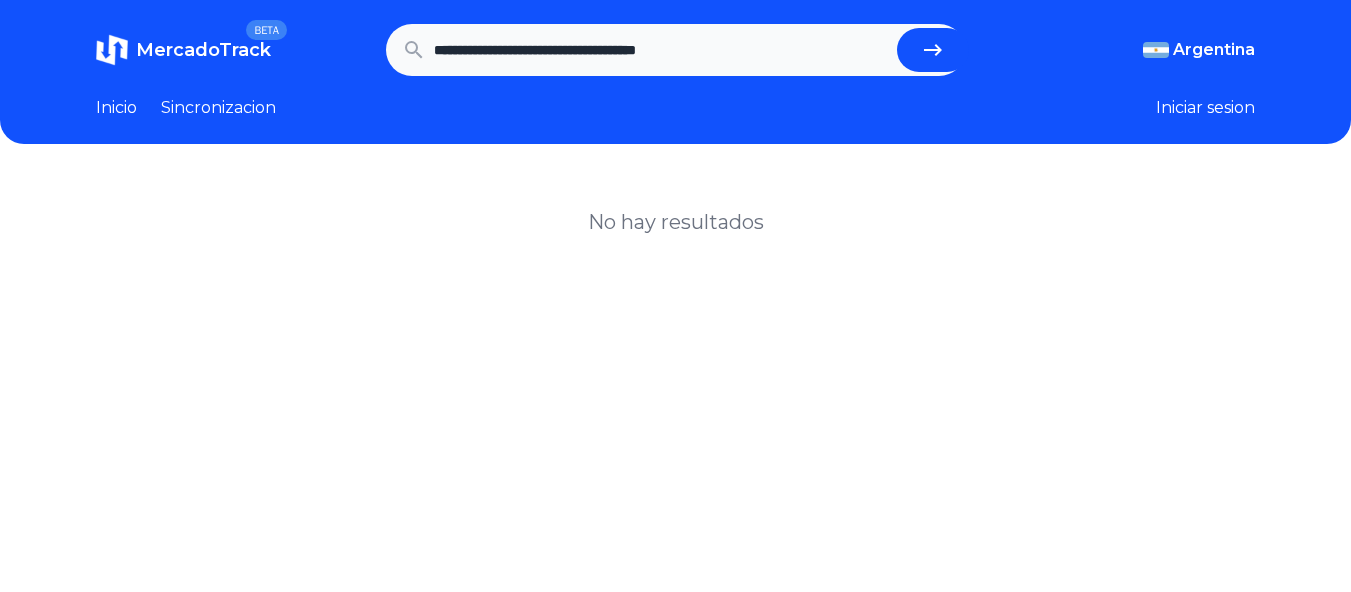 scroll, scrollTop: 1, scrollLeft: 0, axis: vertical 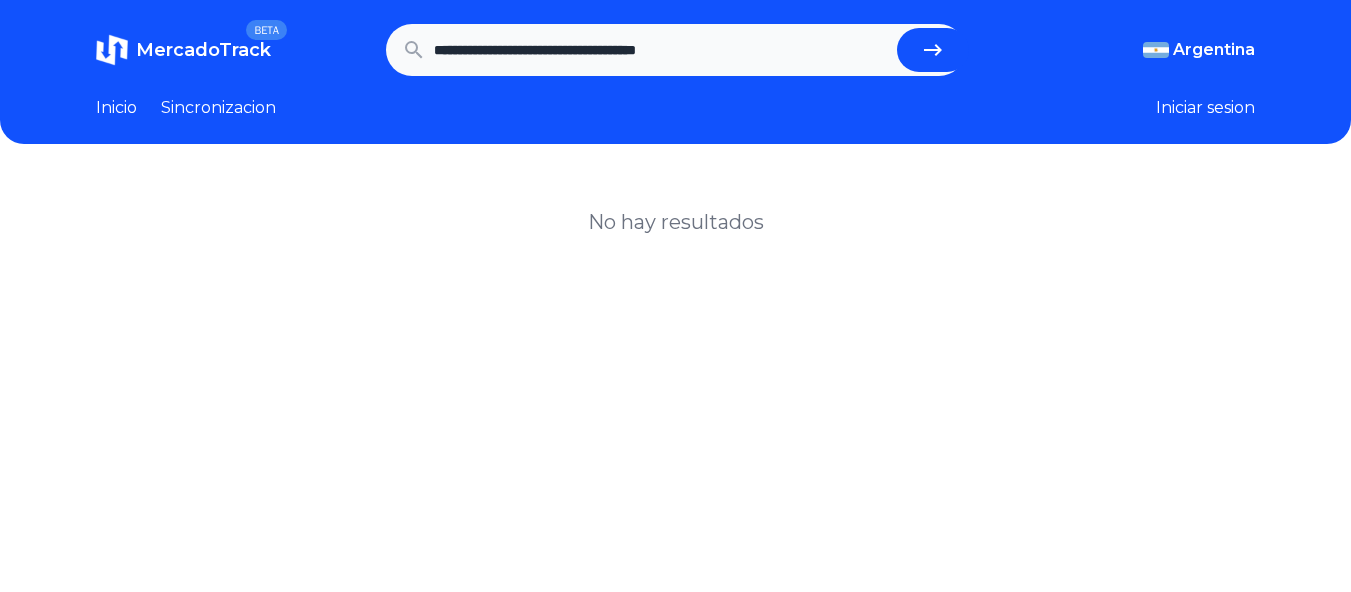 drag, startPoint x: 764, startPoint y: 55, endPoint x: 528, endPoint y: 85, distance: 237.89914 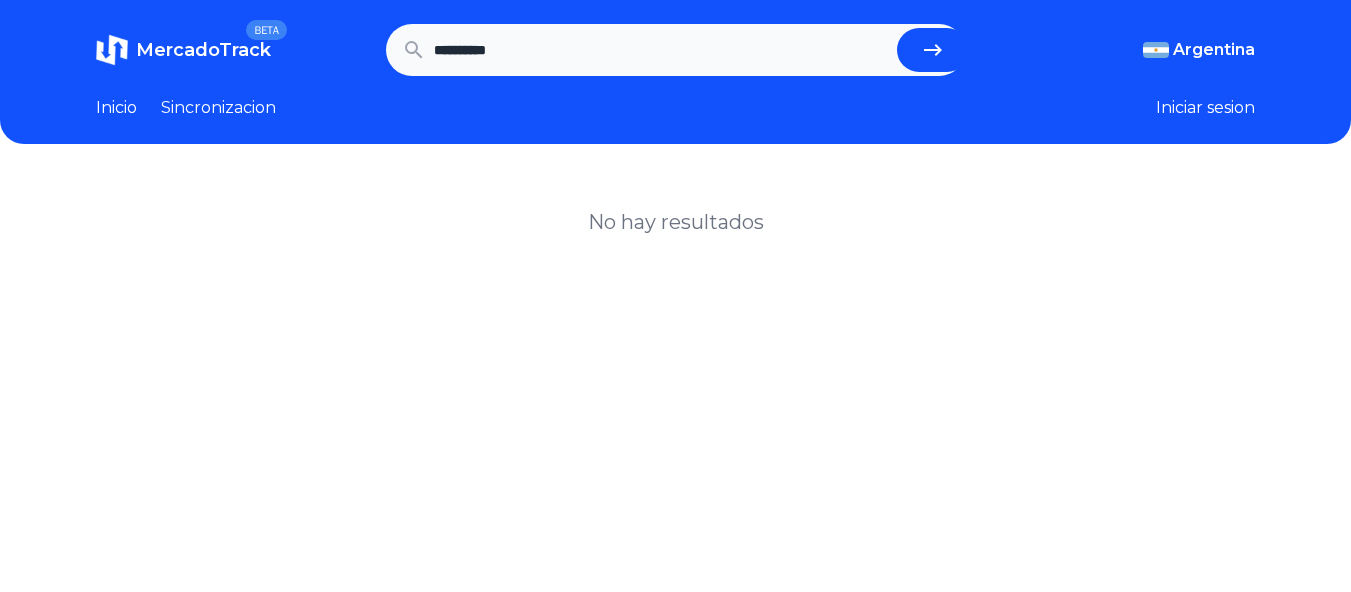 type on "**********" 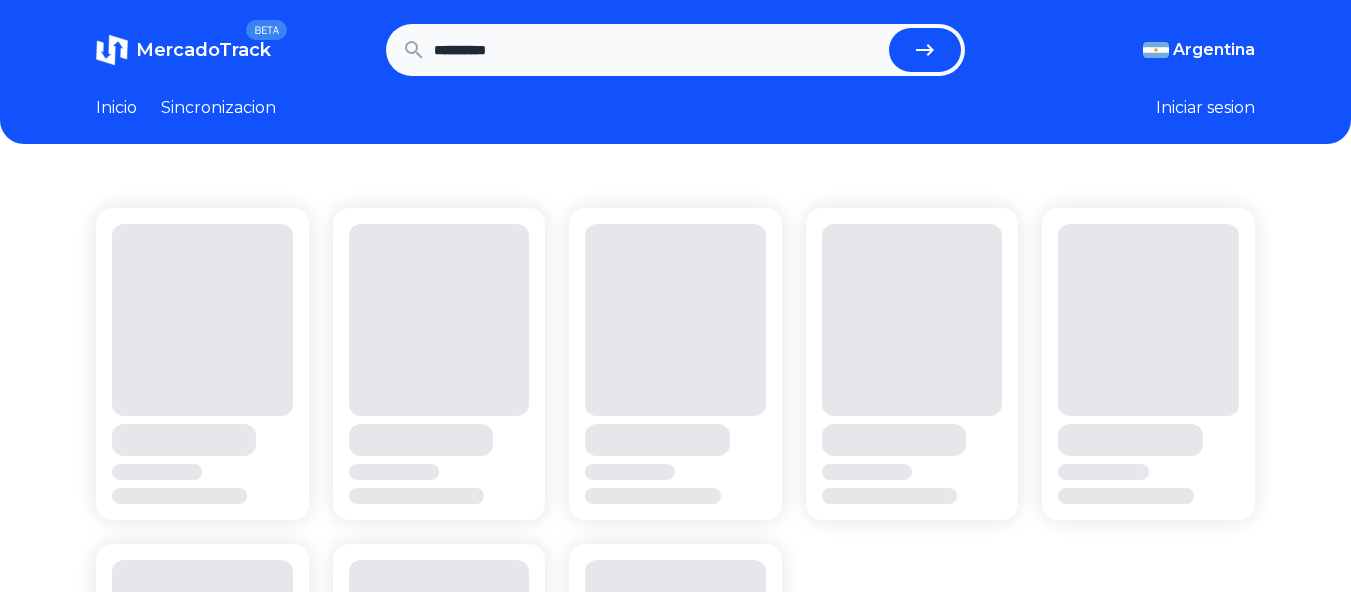 scroll, scrollTop: 0, scrollLeft: 0, axis: both 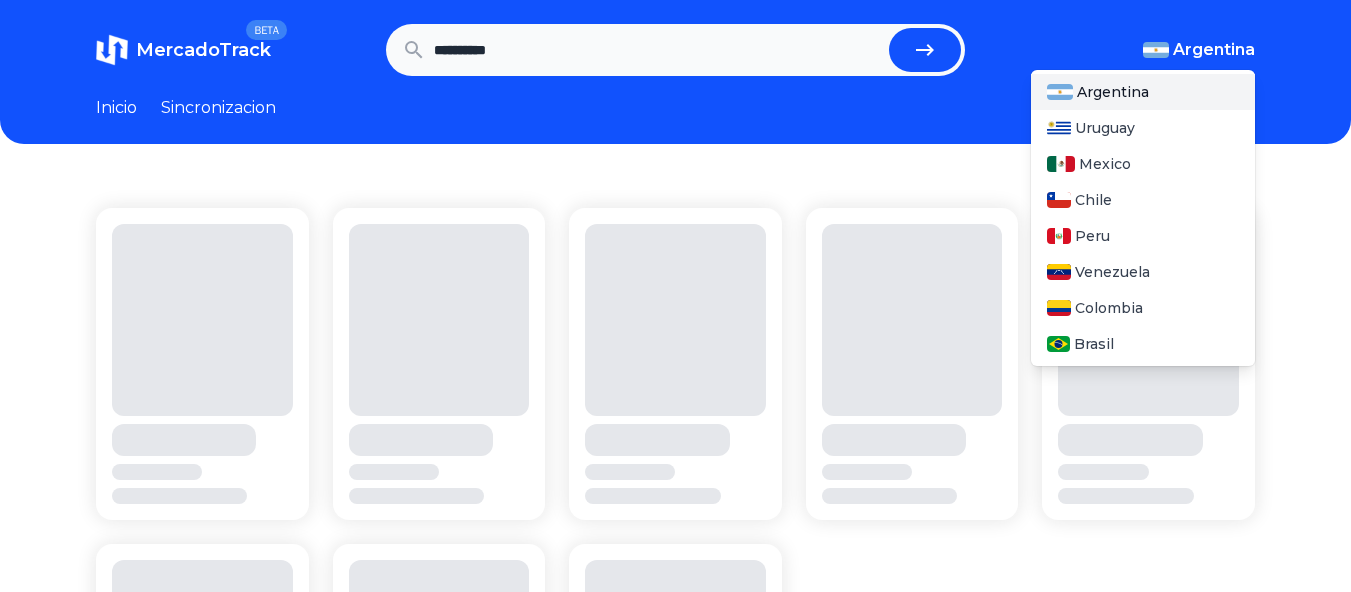click on "Argentina" at bounding box center (1214, 50) 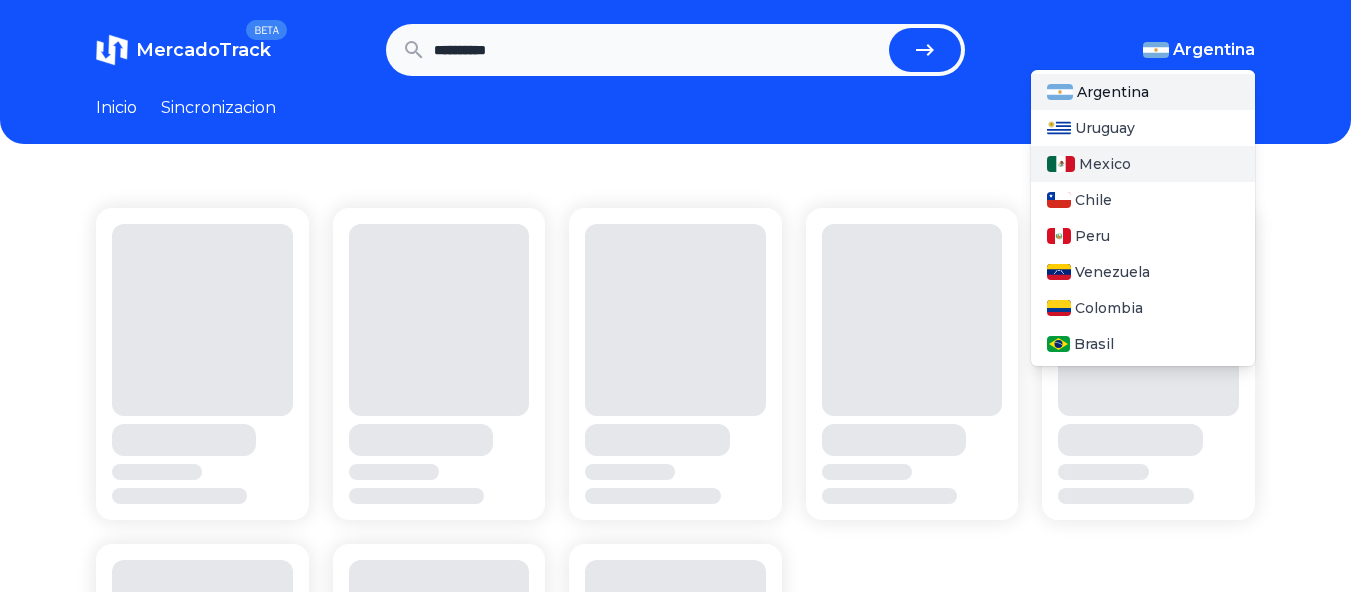 click on "Mexico" at bounding box center [1143, 164] 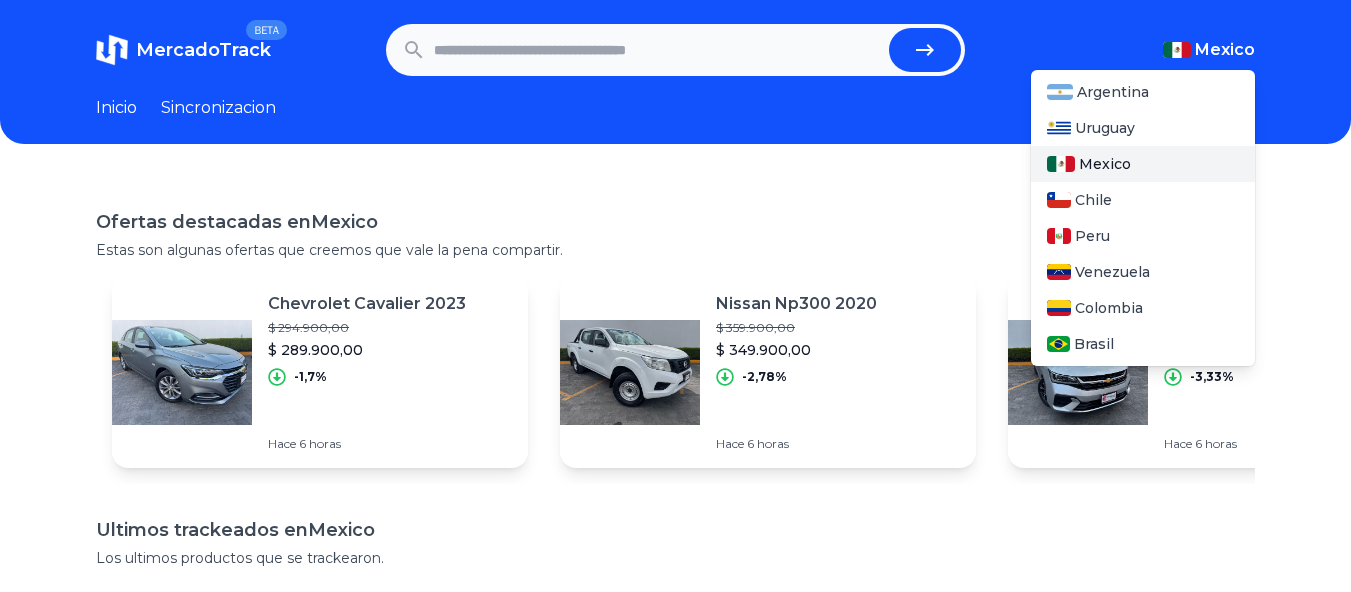 click on "Mexico" at bounding box center (1143, 164) 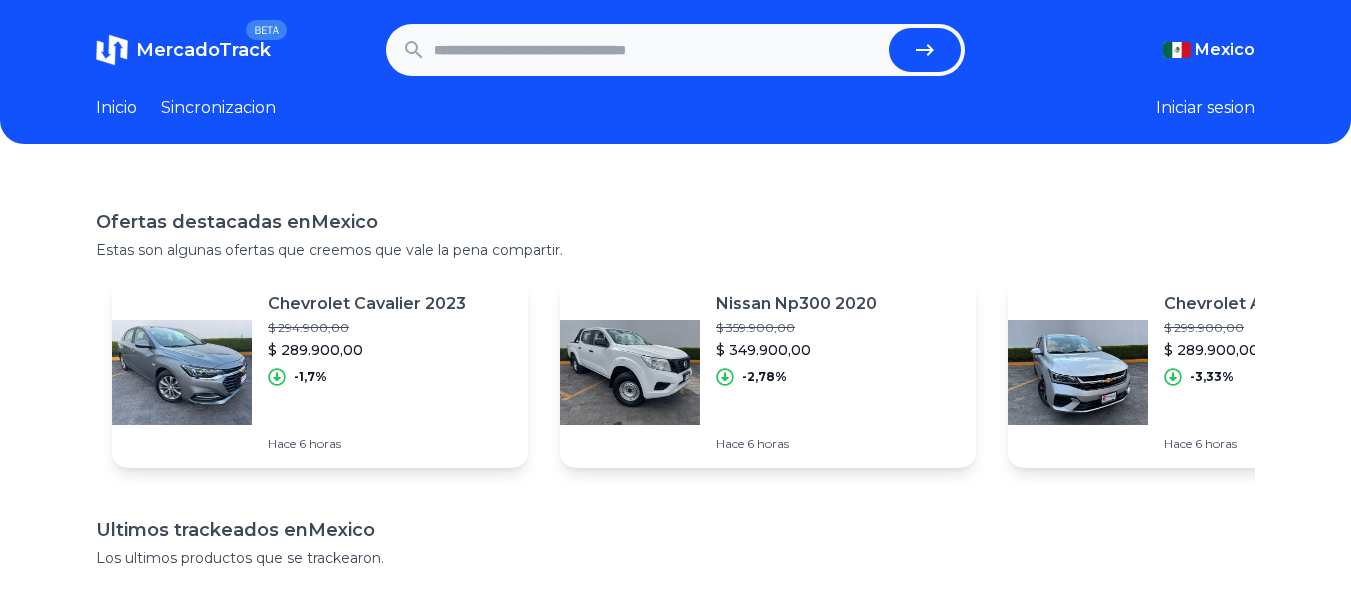 click at bounding box center [658, 50] 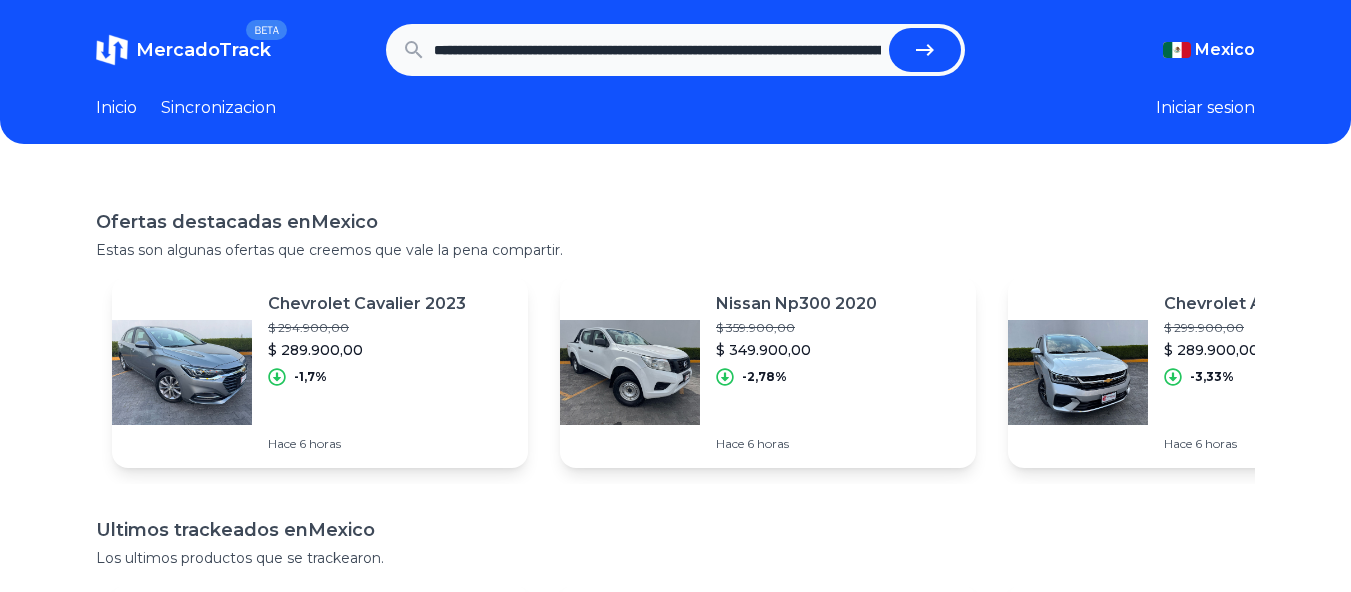 scroll, scrollTop: 0, scrollLeft: 292, axis: horizontal 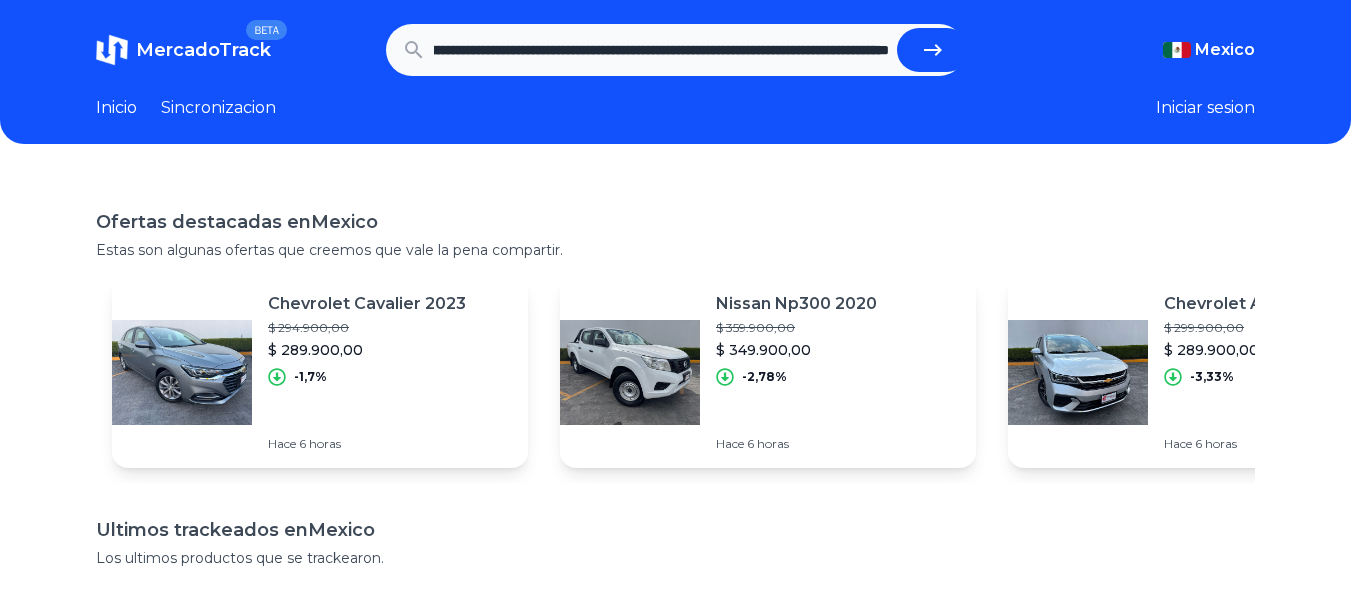drag, startPoint x: 495, startPoint y: 48, endPoint x: 1219, endPoint y: 74, distance: 724.4667 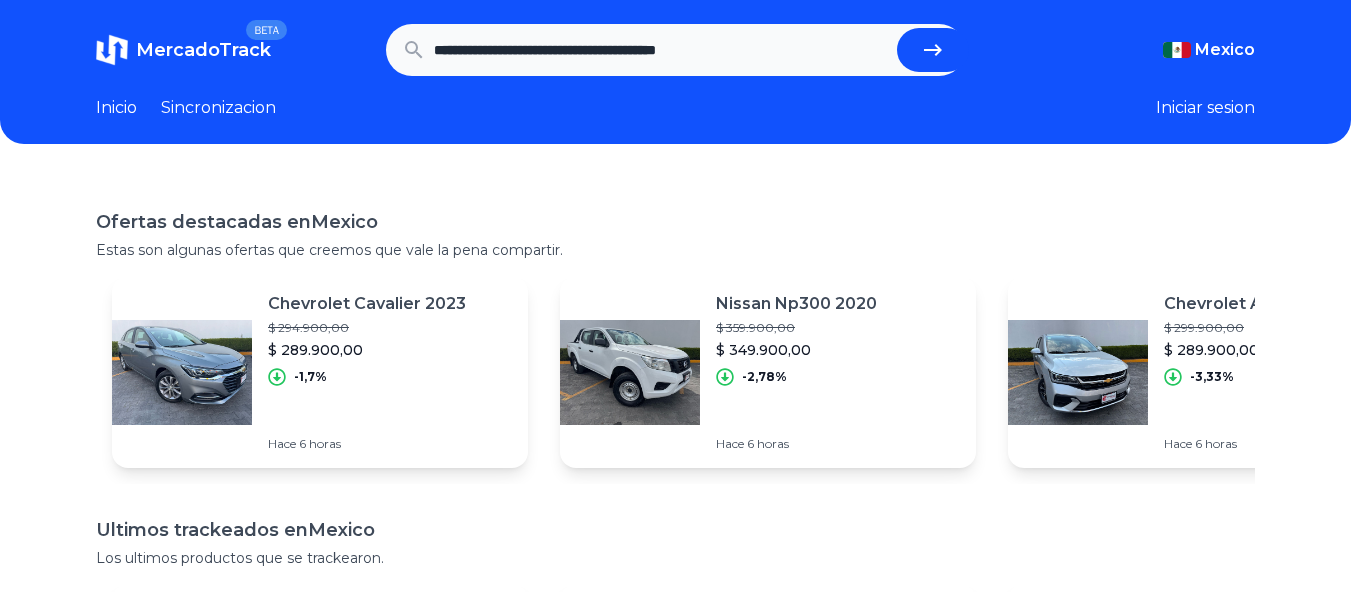 scroll, scrollTop: 1, scrollLeft: 0, axis: vertical 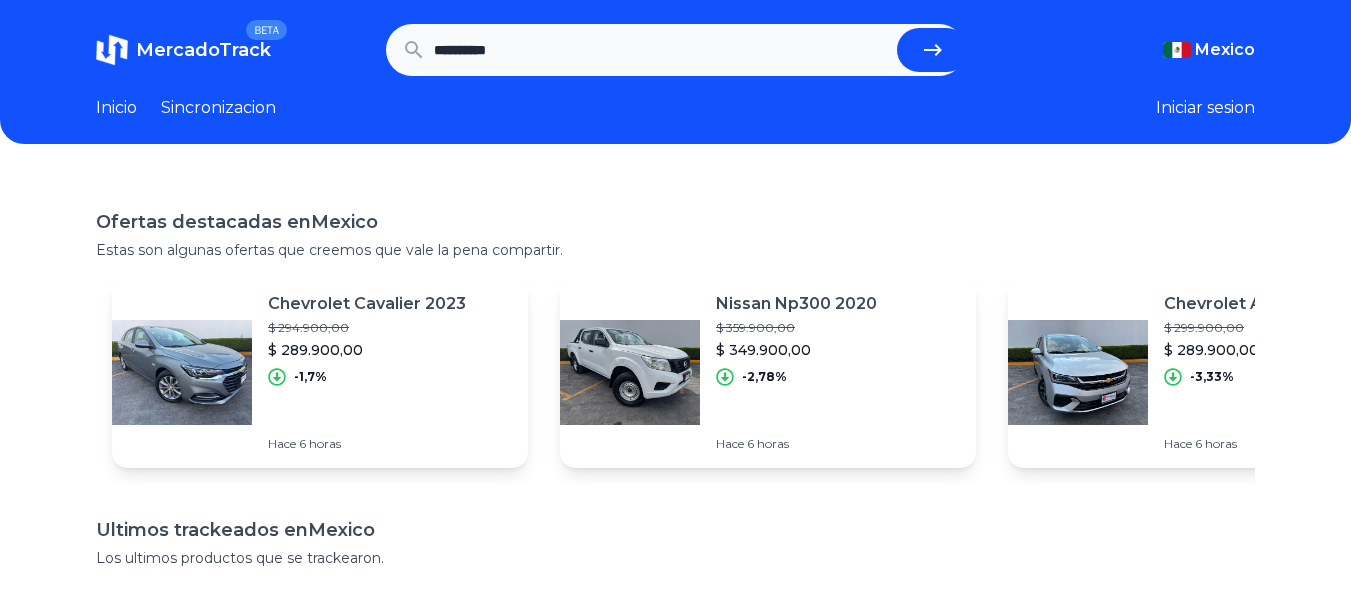type on "**********" 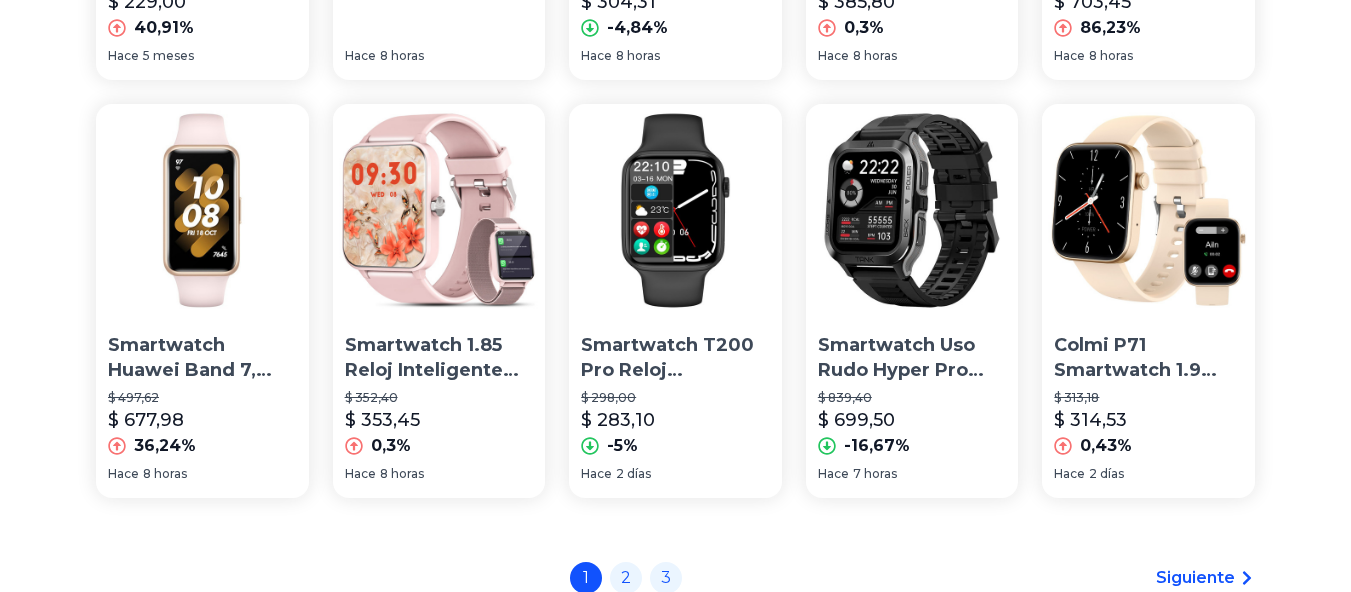 scroll, scrollTop: 1400, scrollLeft: 0, axis: vertical 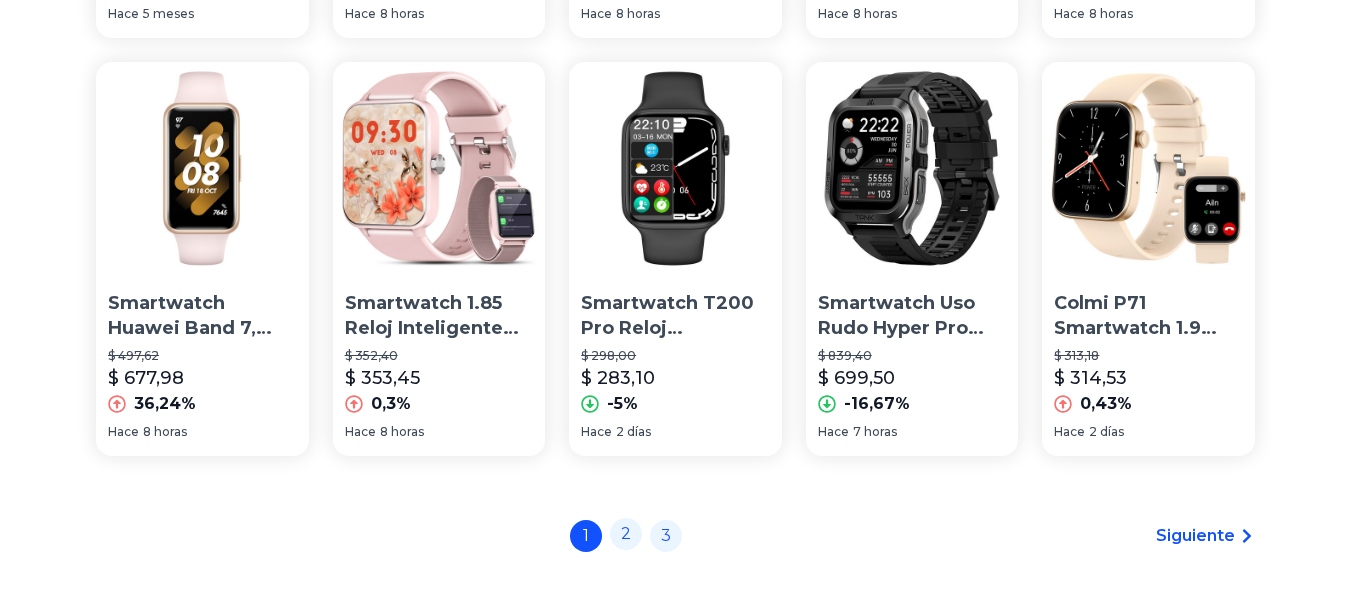 click on "2" at bounding box center (626, 534) 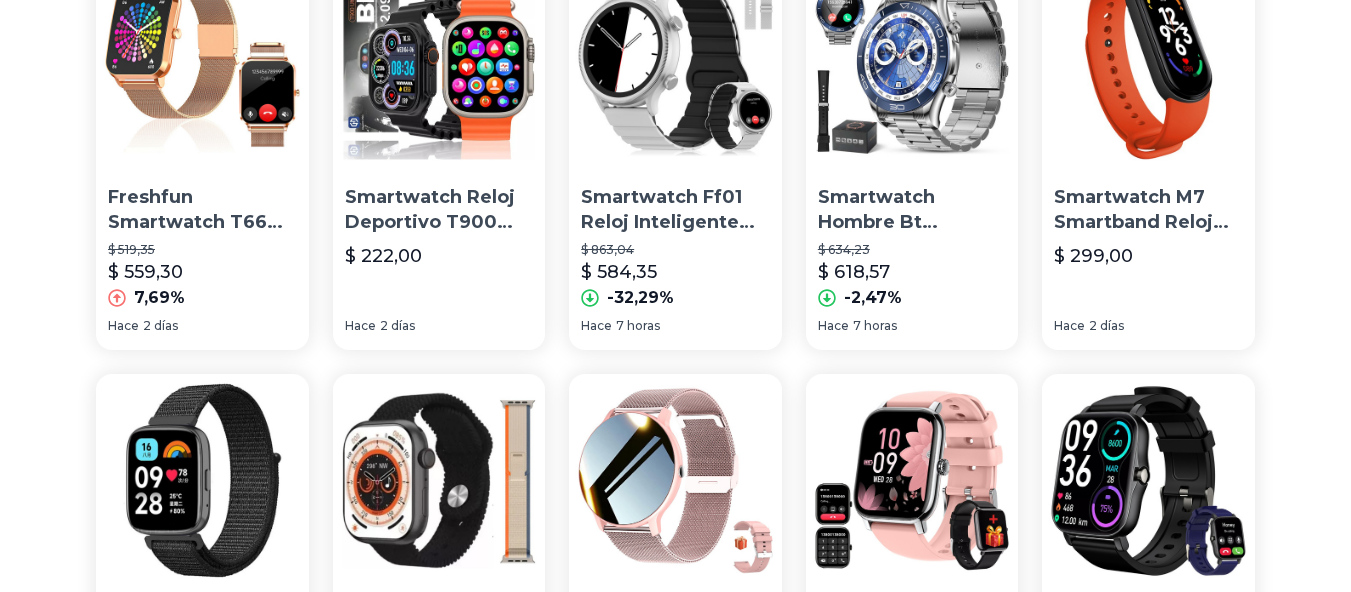 scroll, scrollTop: 588, scrollLeft: 0, axis: vertical 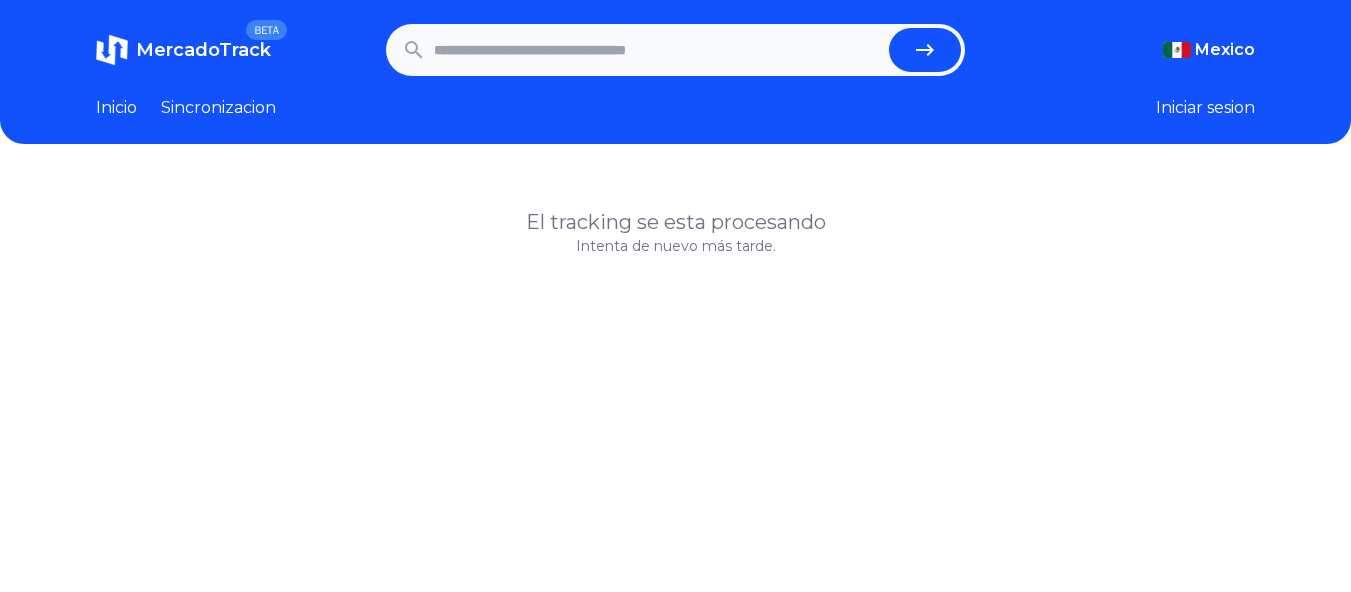 click at bounding box center (658, 50) 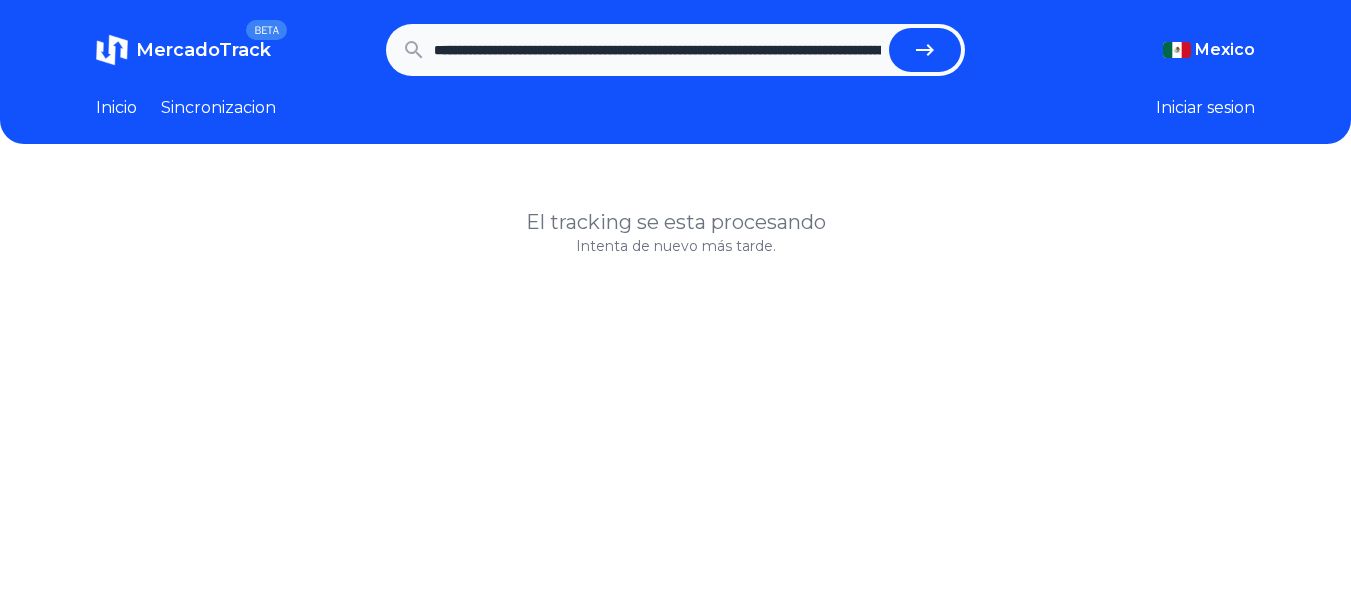 scroll, scrollTop: 0, scrollLeft: 1537, axis: horizontal 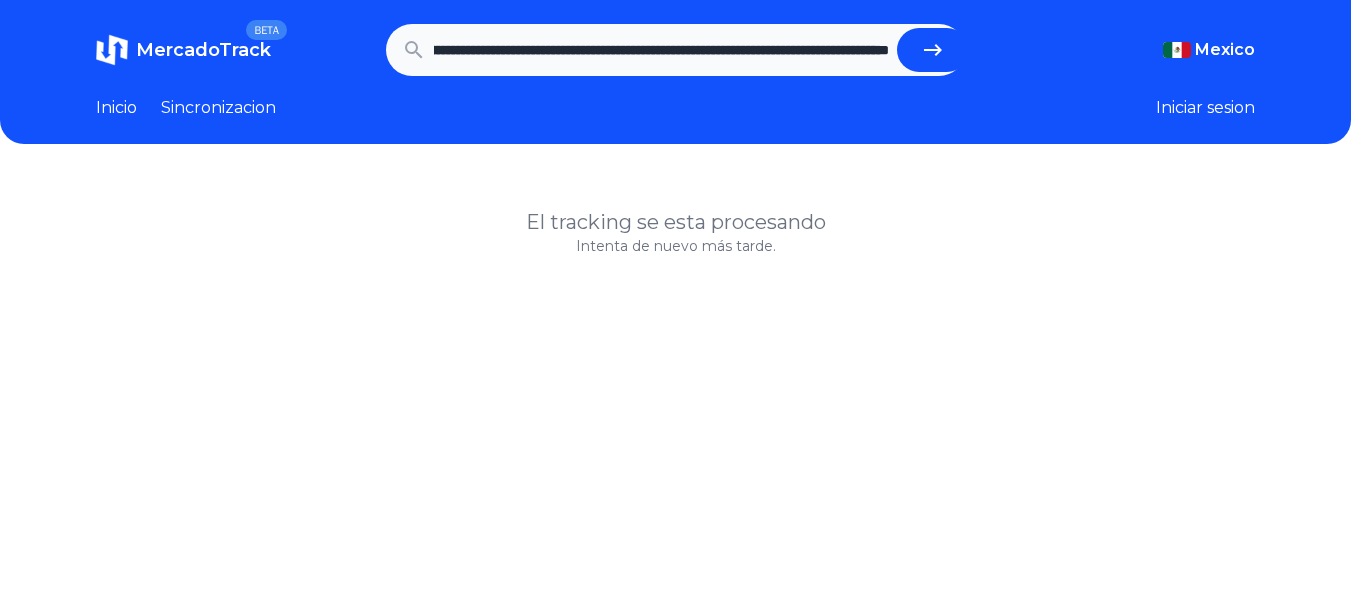 click at bounding box center [933, 50] 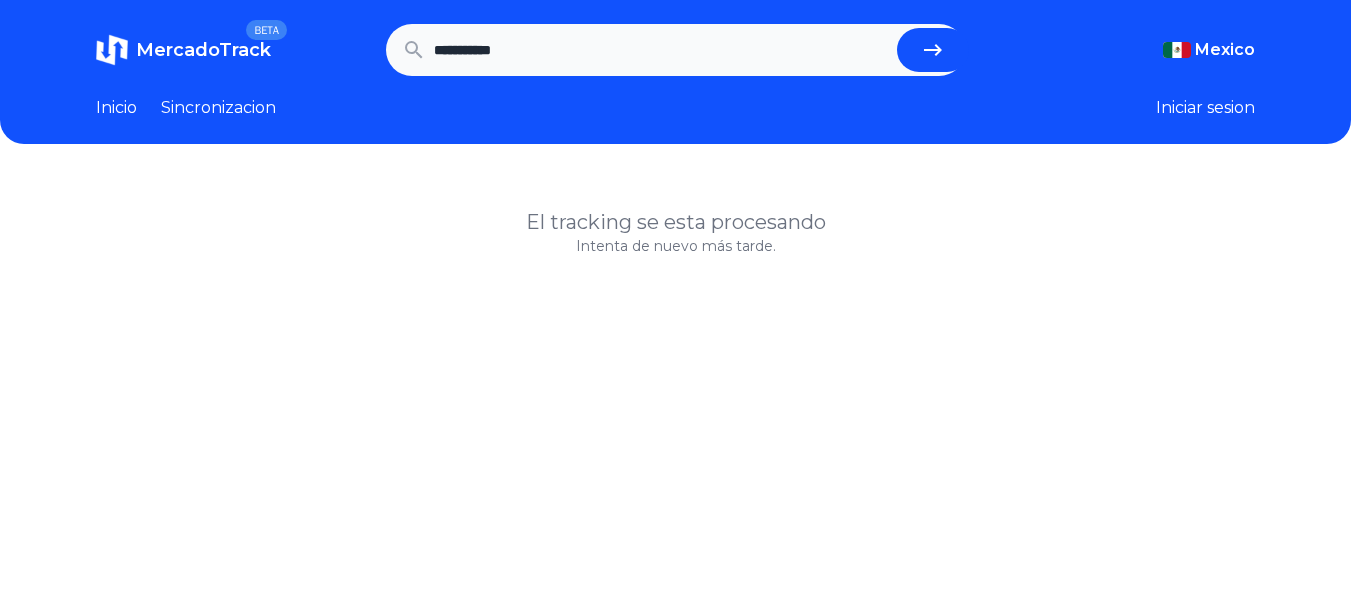 scroll, scrollTop: 0, scrollLeft: 0, axis: both 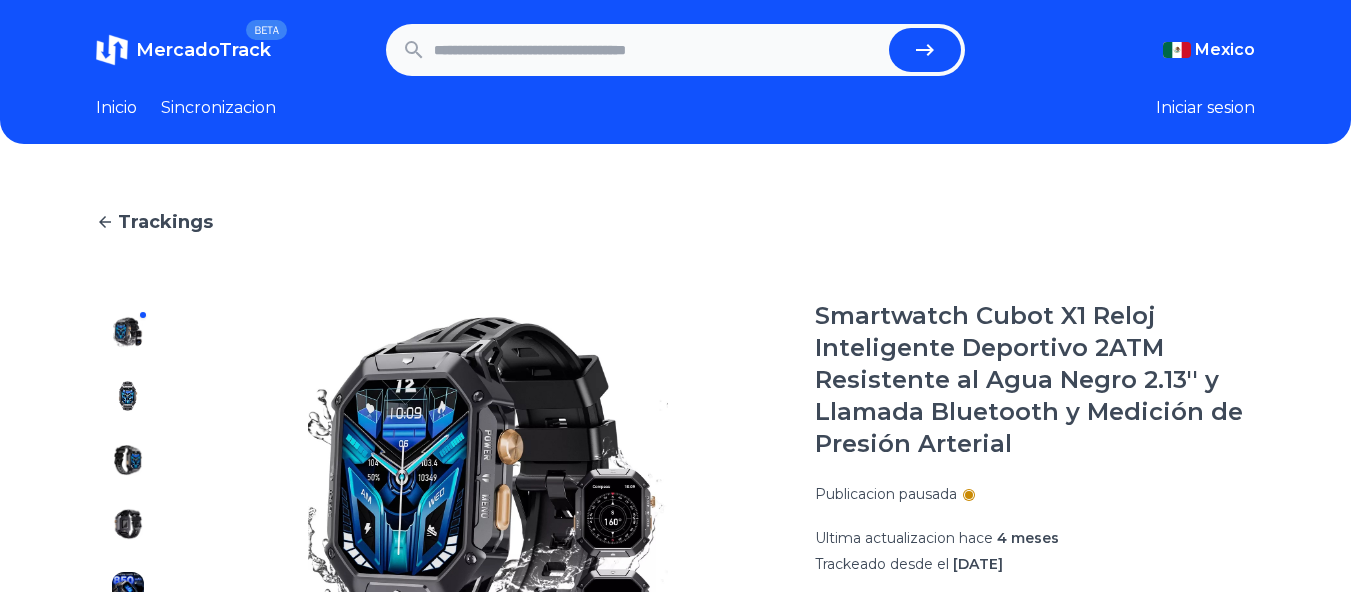 click on "MercadoTrack BETA Mexico Argentina Uruguay Mexico Chile Peru Venezuela Colombia Brasil Mexico Argentina Uruguay Mexico Chile Peru Venezuela Colombia Brasil Inicio Sincronizacion Iniciar sesion" at bounding box center (675, 72) 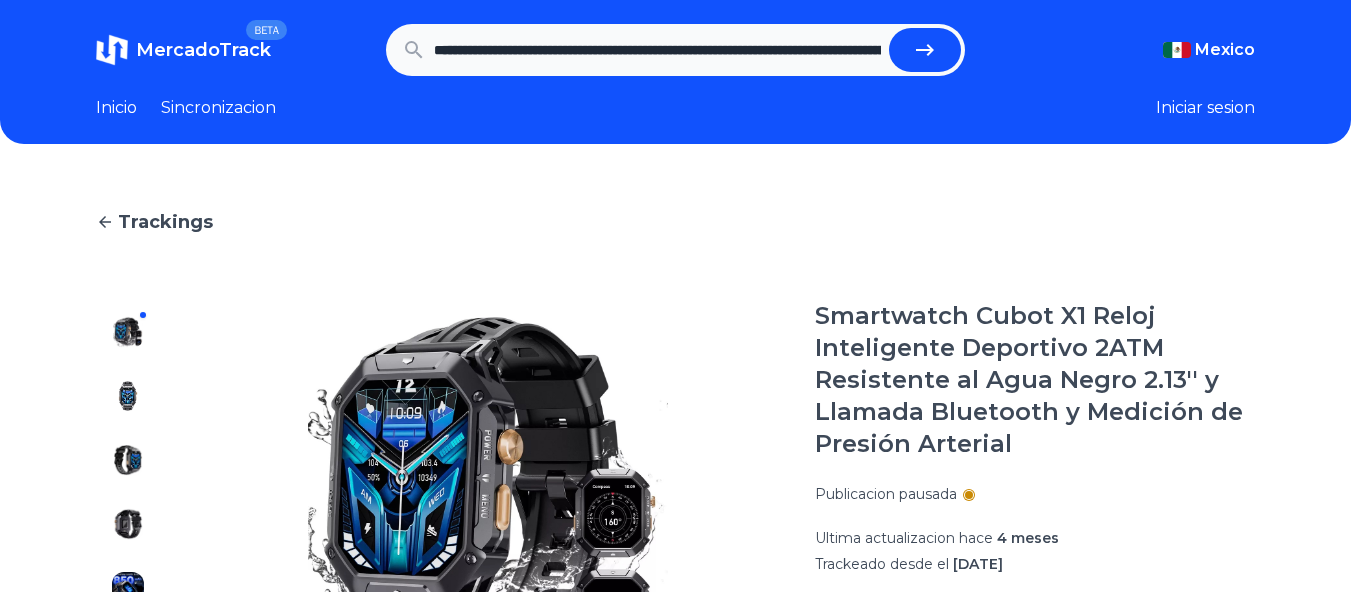 scroll, scrollTop: 0, scrollLeft: 771, axis: horizontal 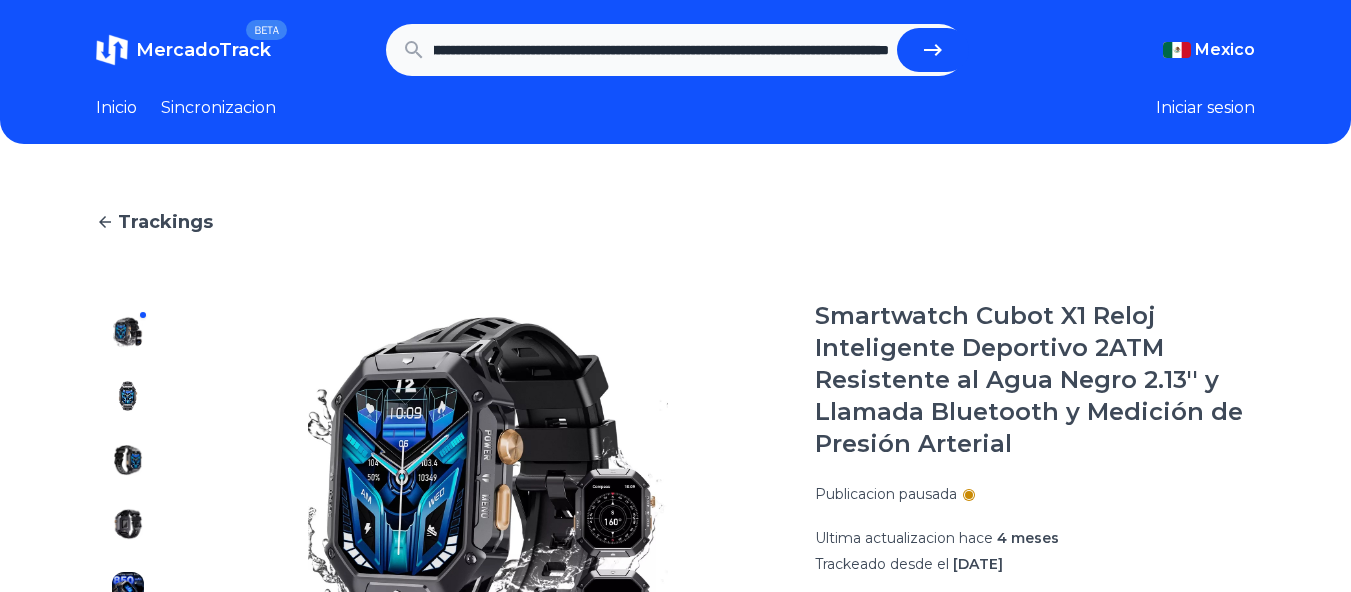 click at bounding box center (933, 50) 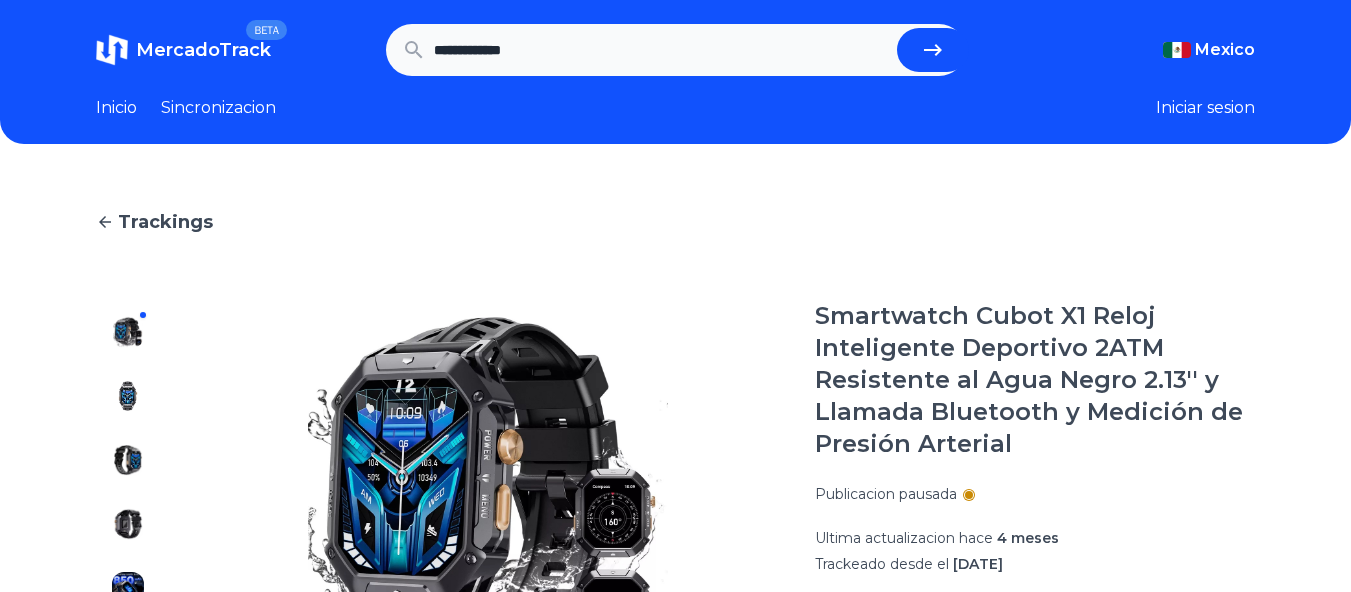 scroll, scrollTop: 0, scrollLeft: 0, axis: both 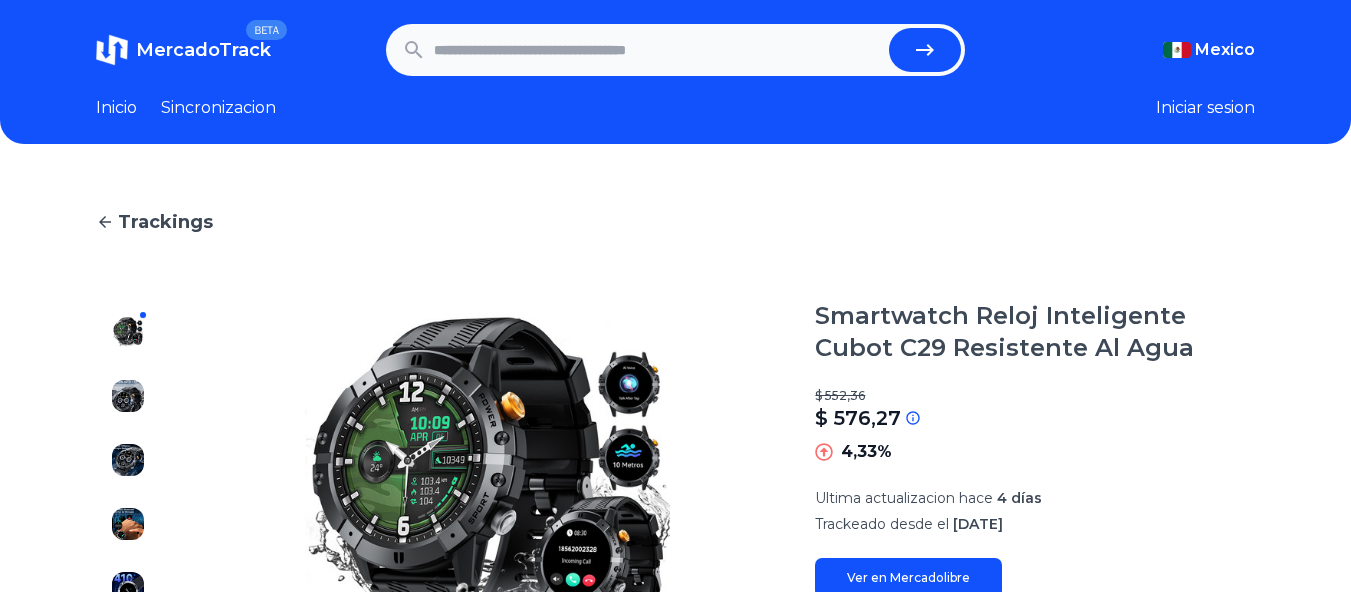 click at bounding box center (658, 50) 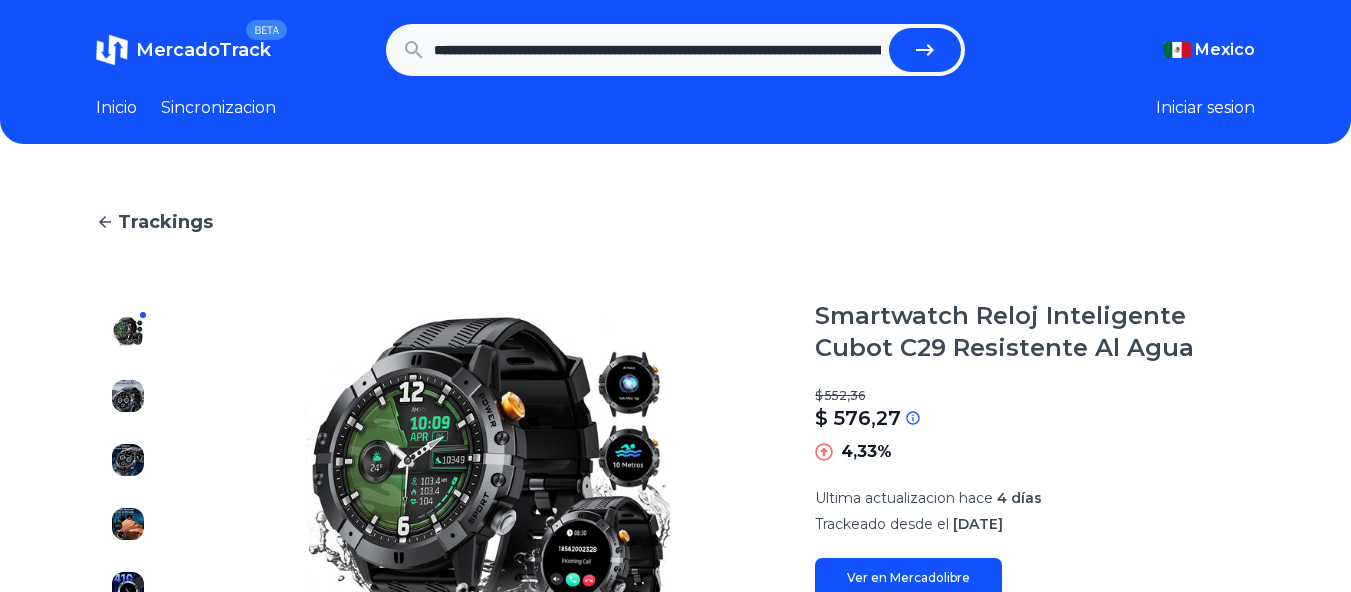 scroll, scrollTop: 0, scrollLeft: 768, axis: horizontal 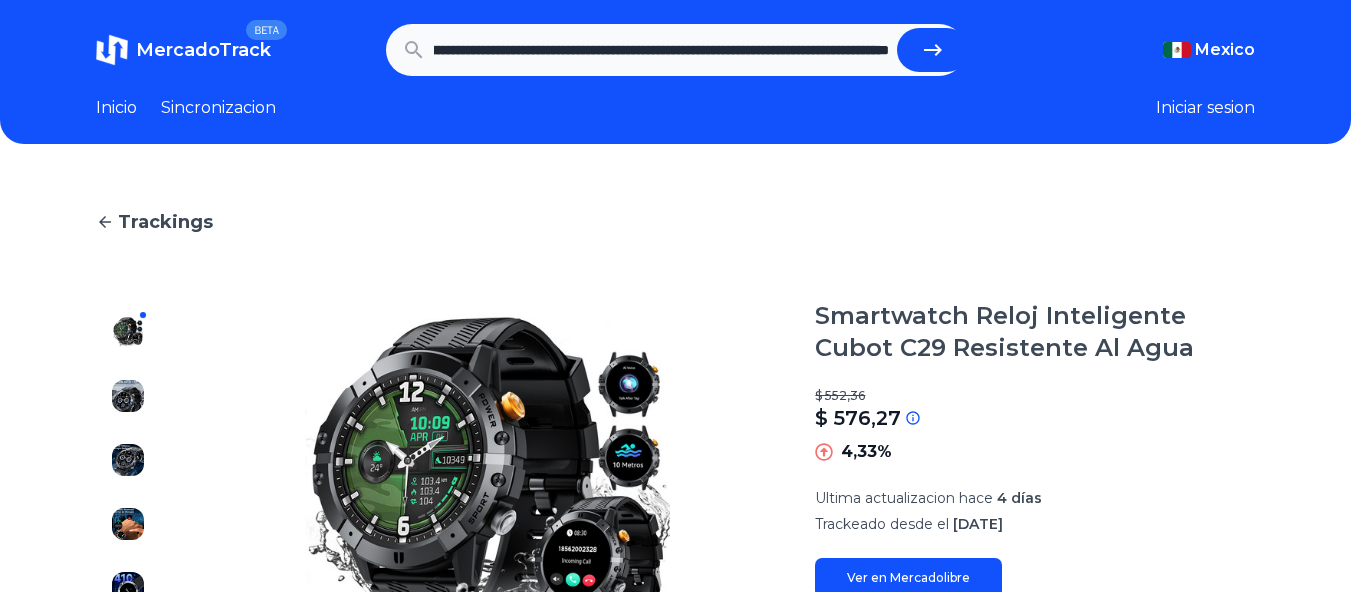 click at bounding box center (933, 50) 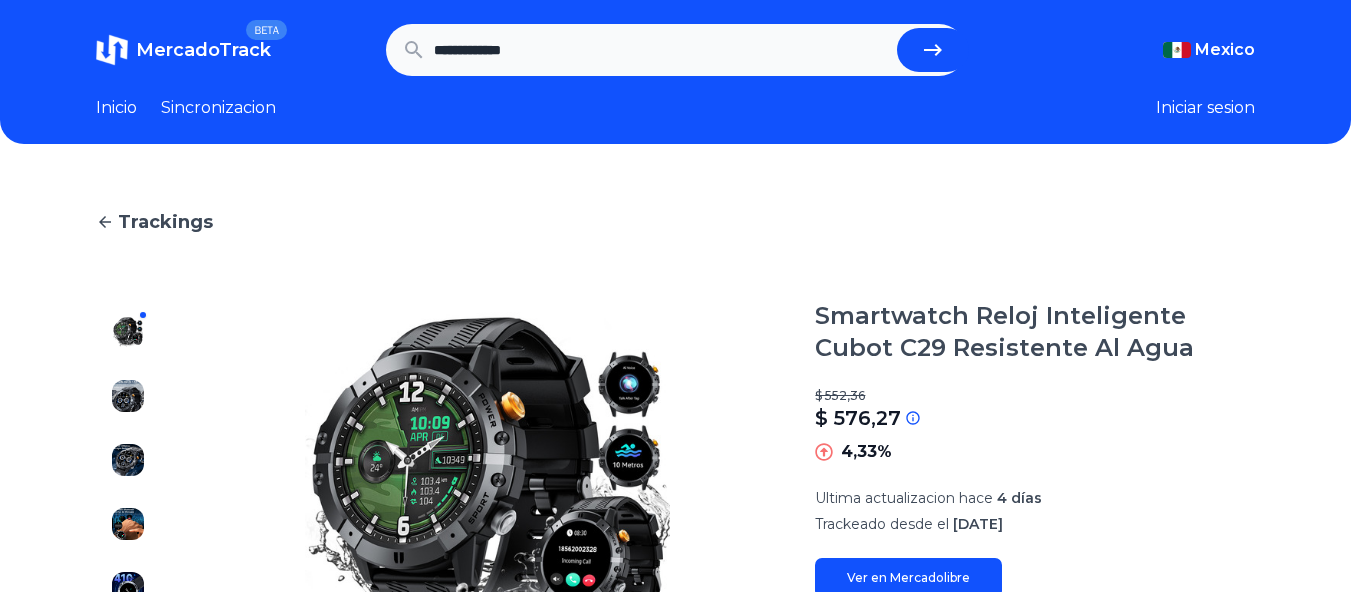 scroll, scrollTop: 0, scrollLeft: 0, axis: both 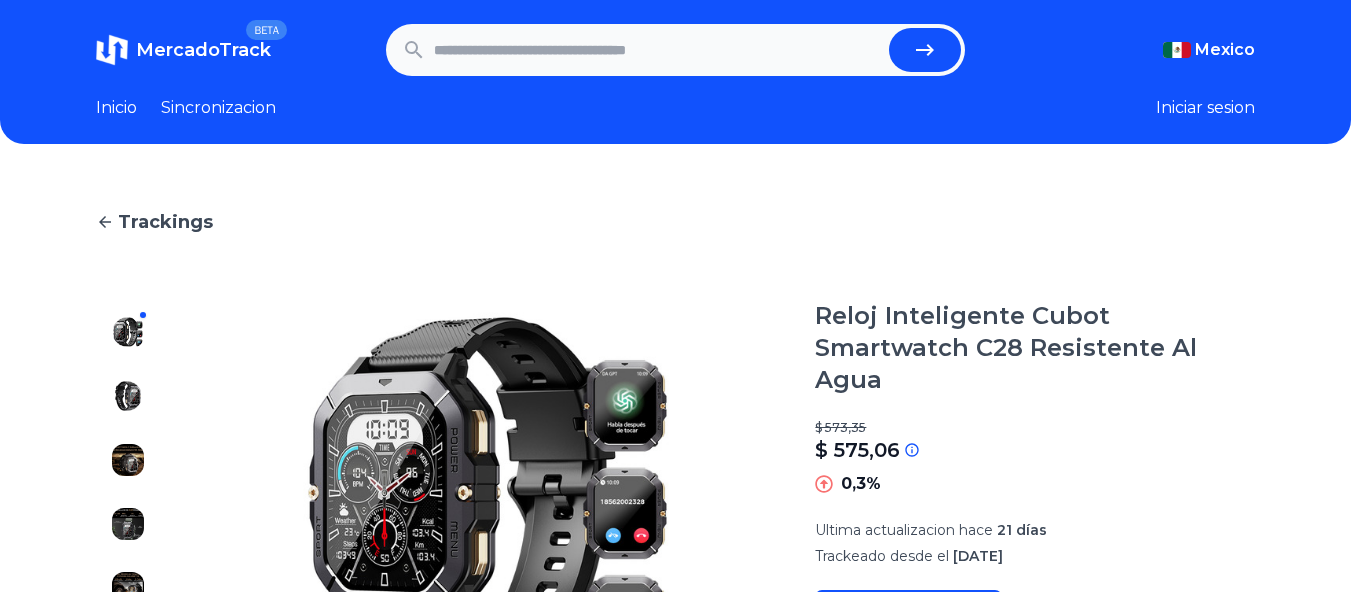 click at bounding box center (658, 50) 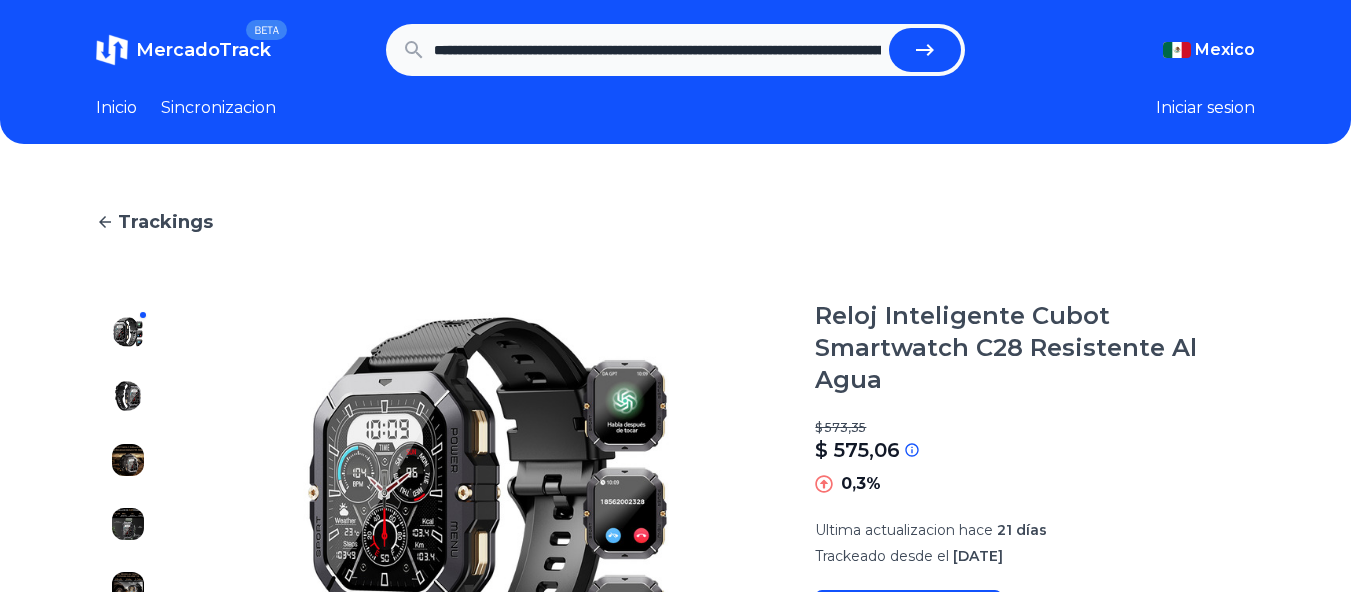 scroll, scrollTop: 0, scrollLeft: 858, axis: horizontal 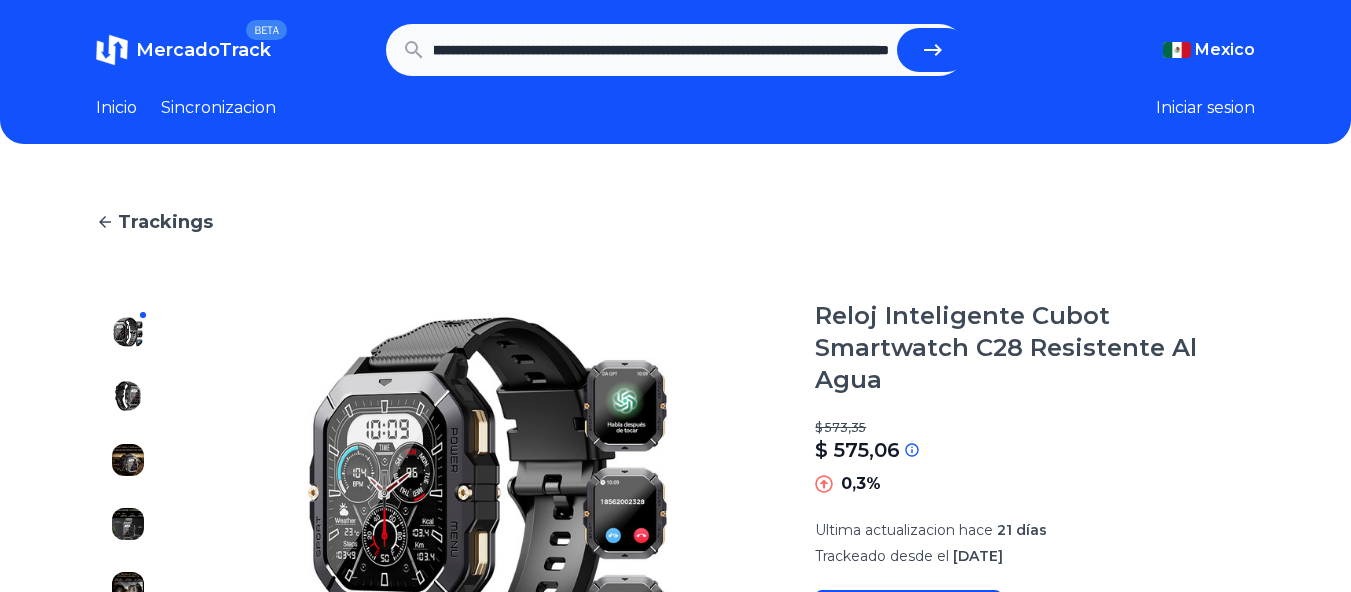 click at bounding box center (933, 50) 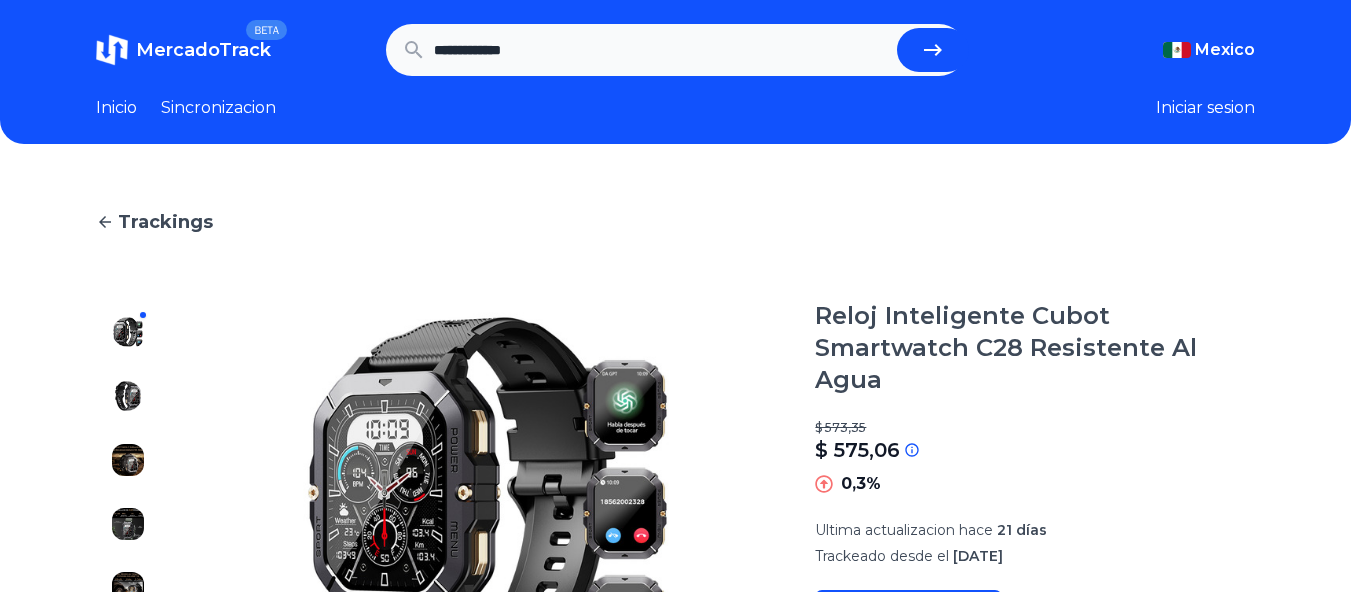 scroll, scrollTop: 0, scrollLeft: 0, axis: both 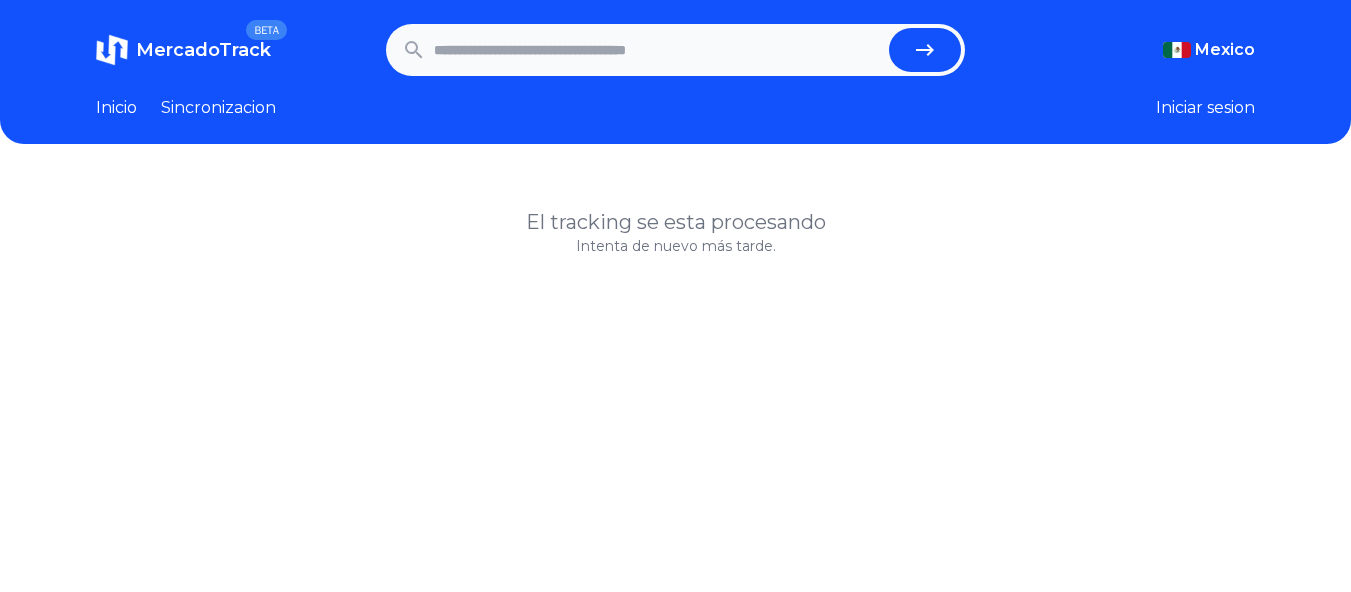 click on "Inicio" at bounding box center [116, 108] 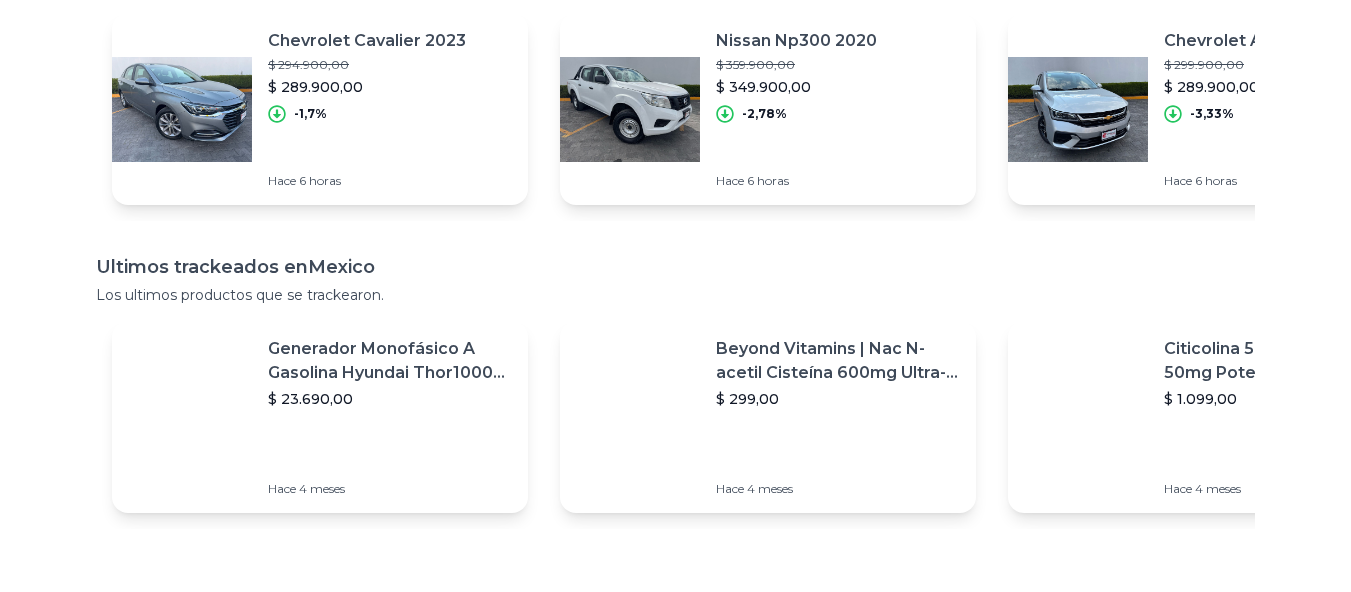scroll, scrollTop: 400, scrollLeft: 0, axis: vertical 